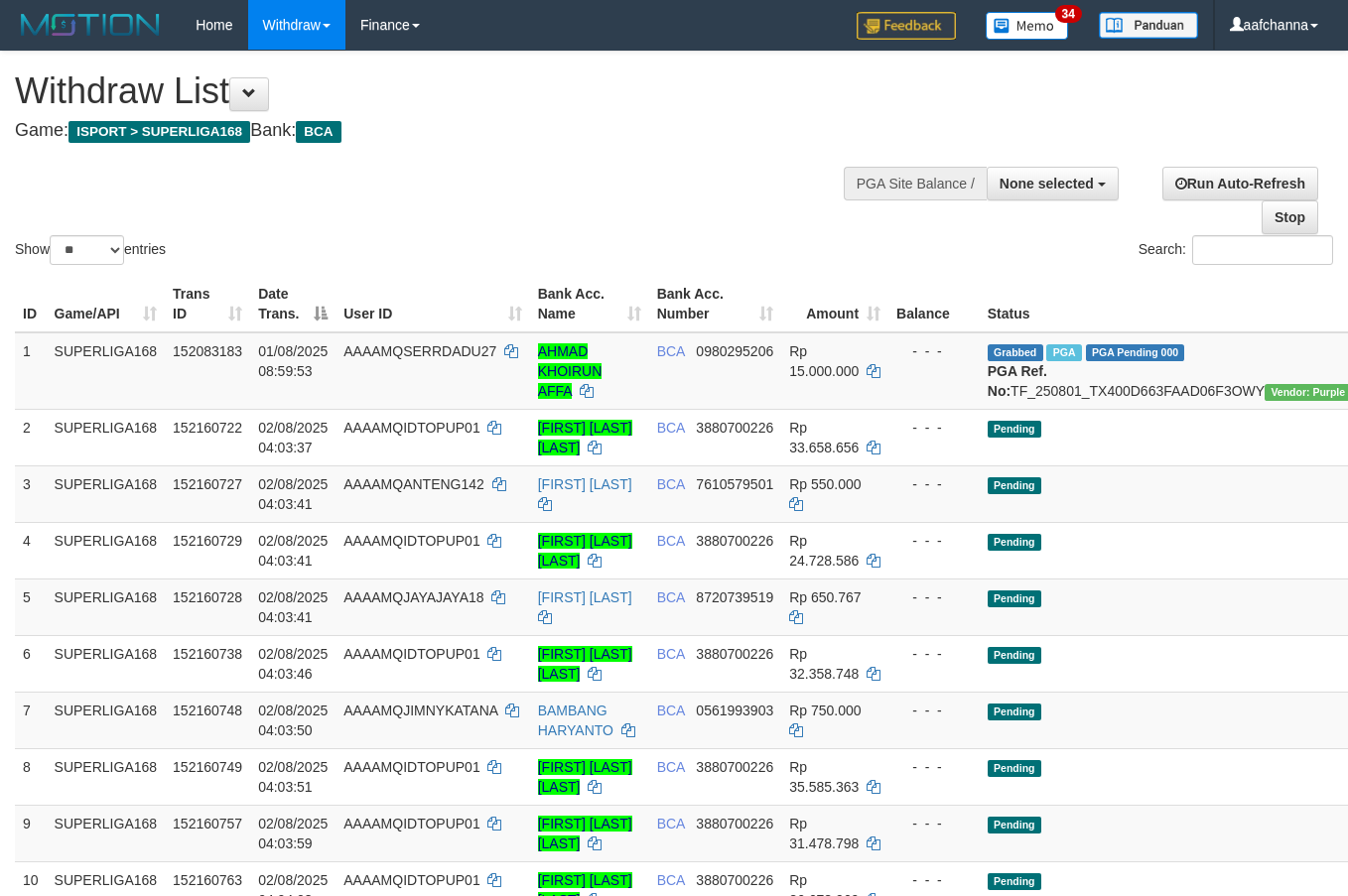 select 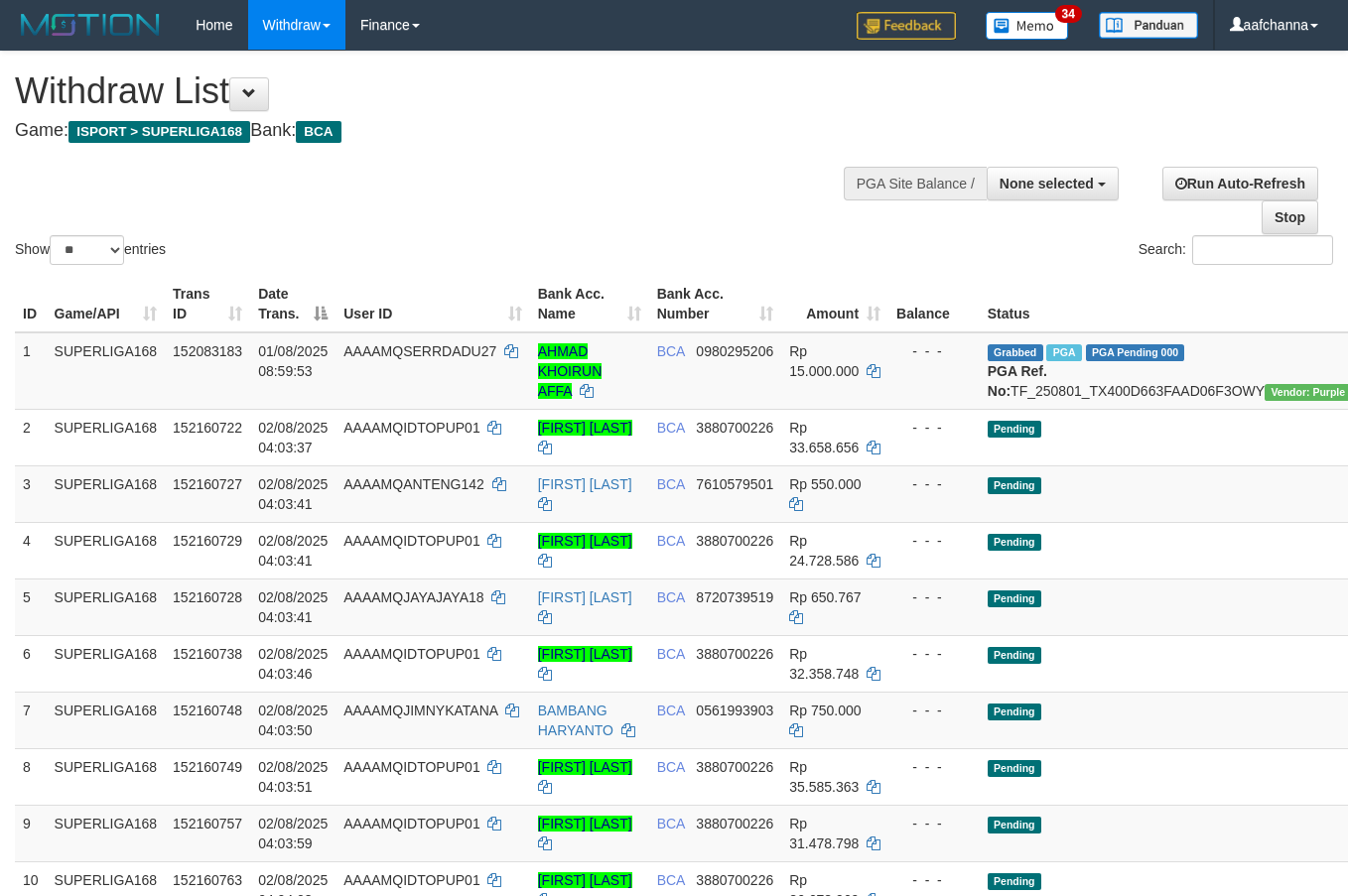 select 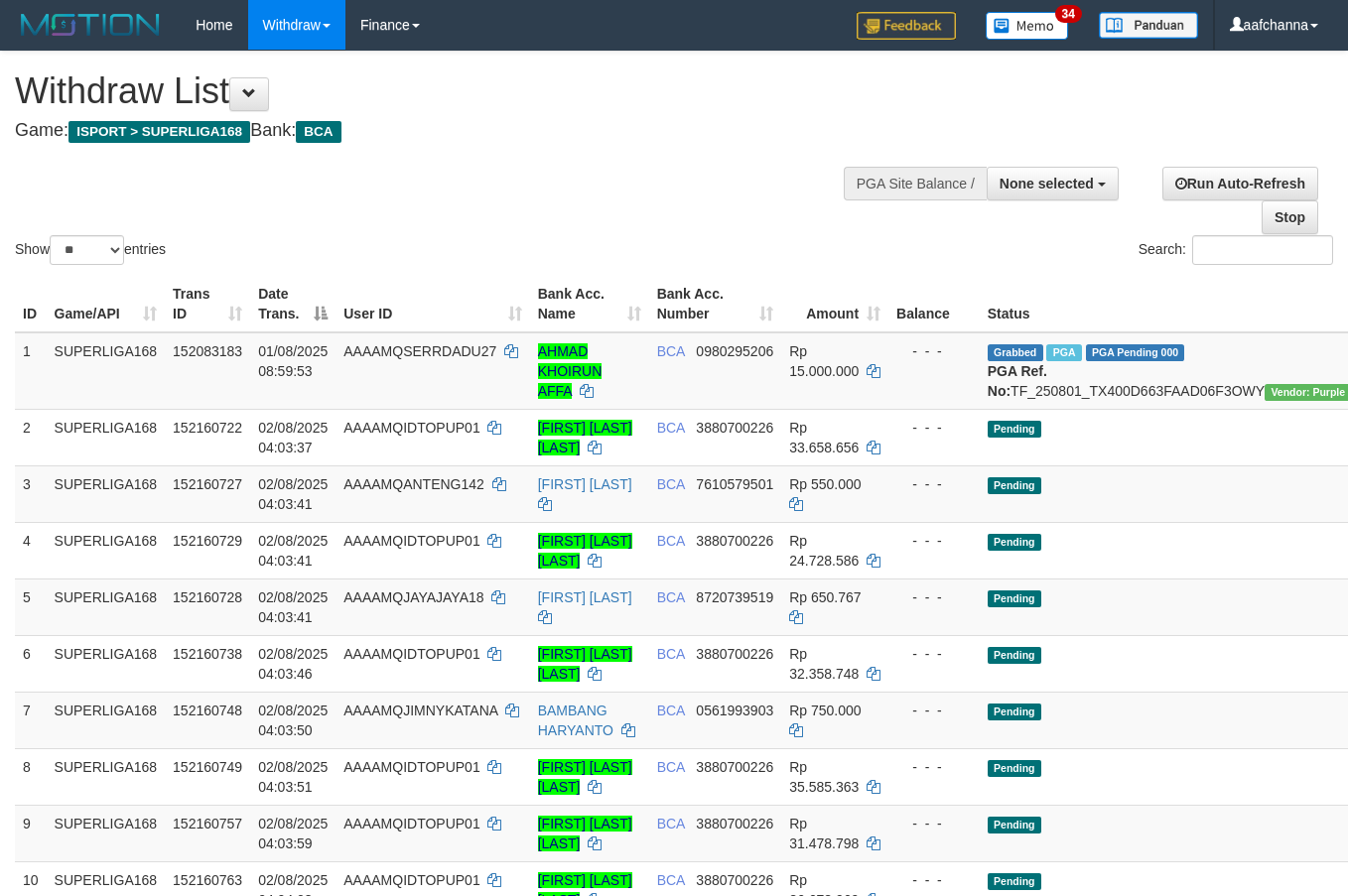 select 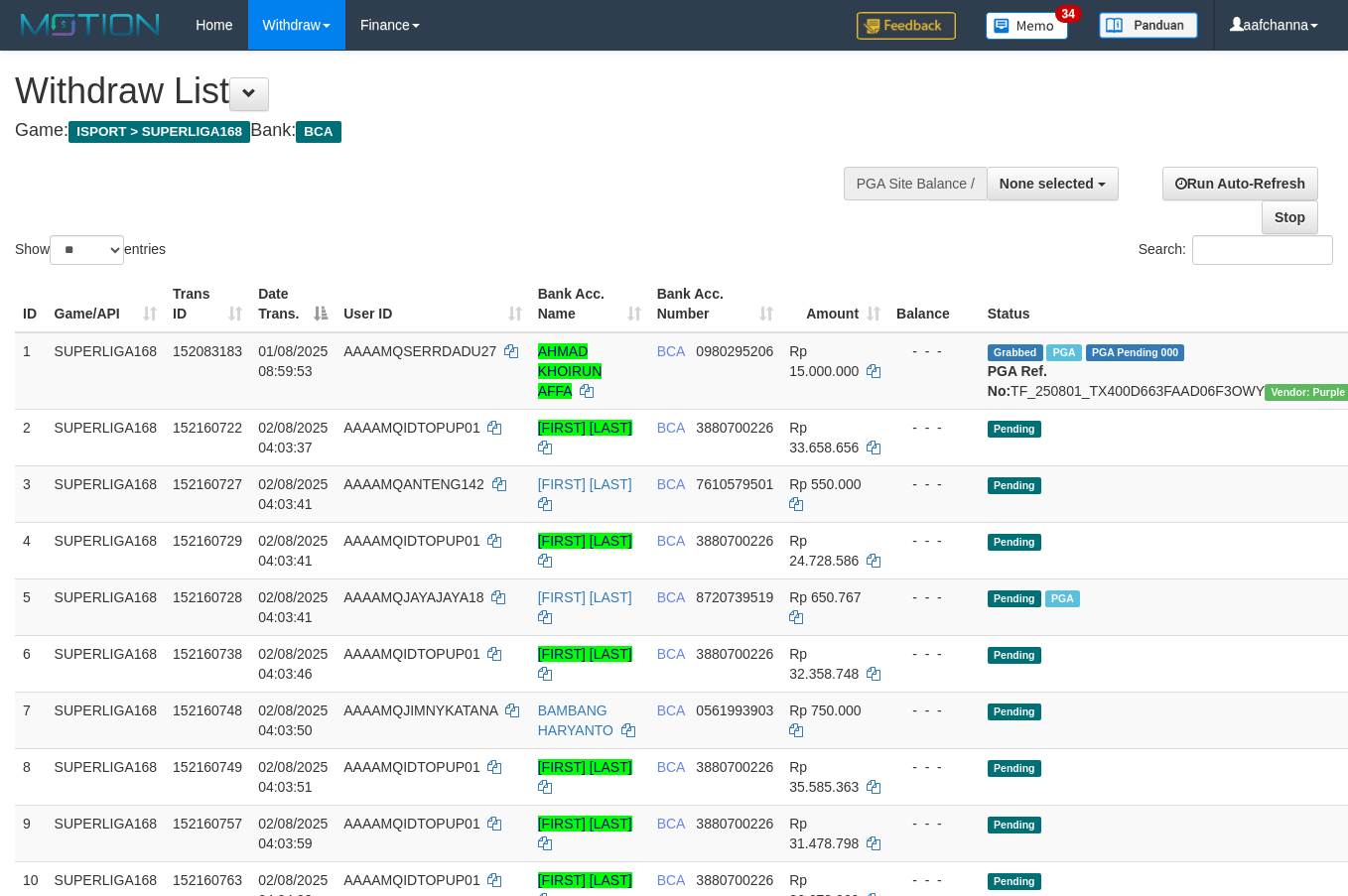 select 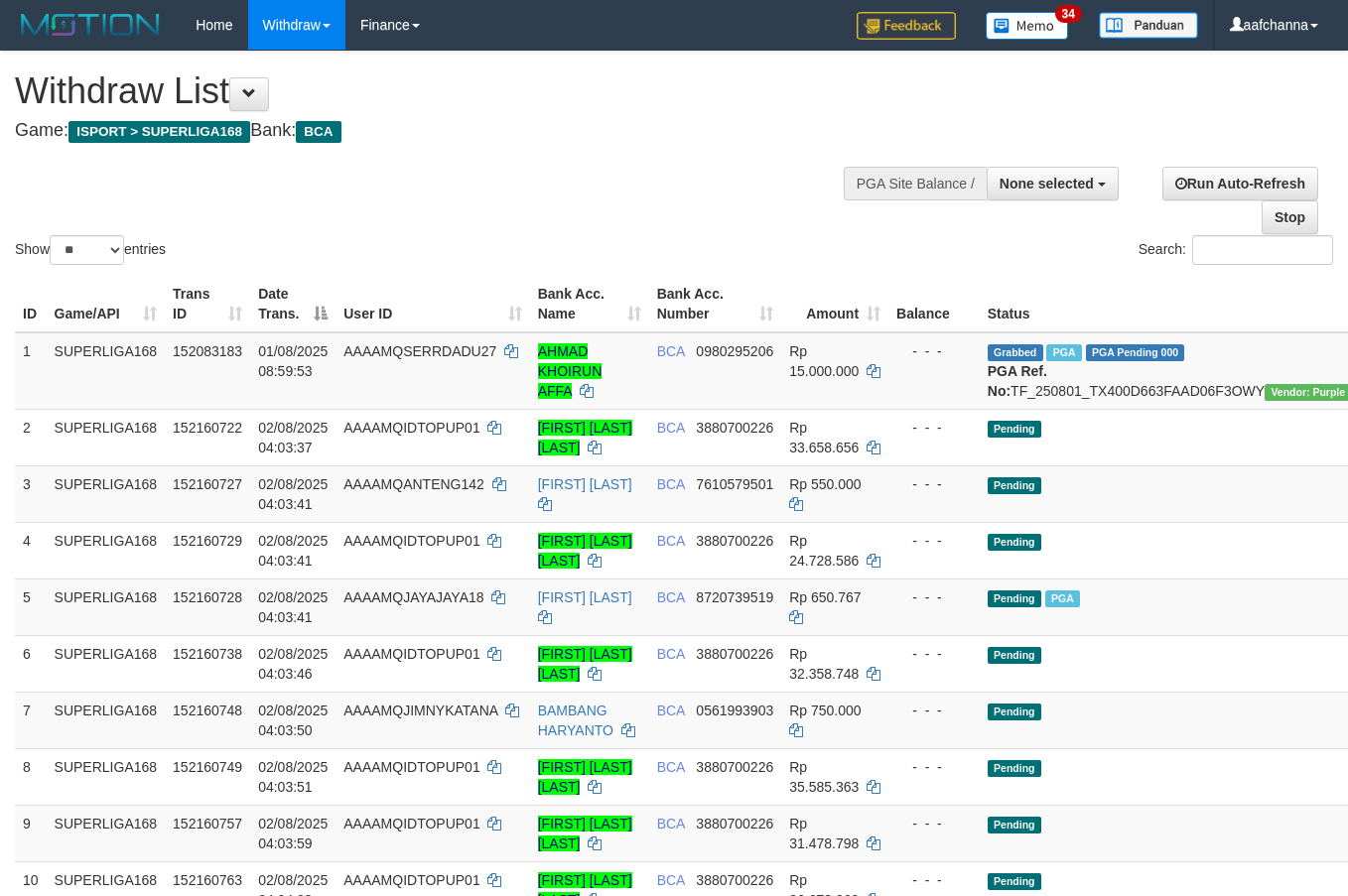 select 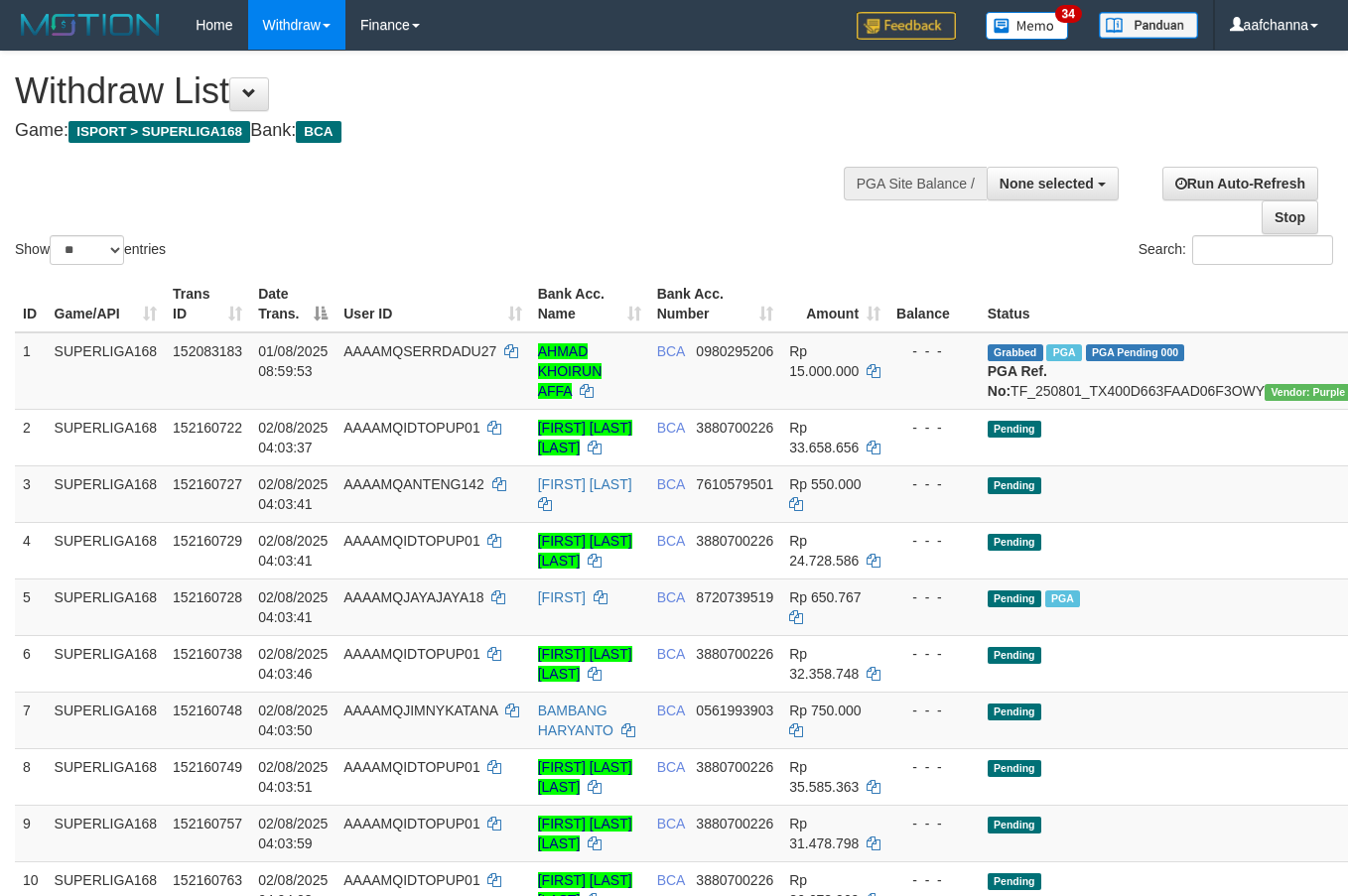 select 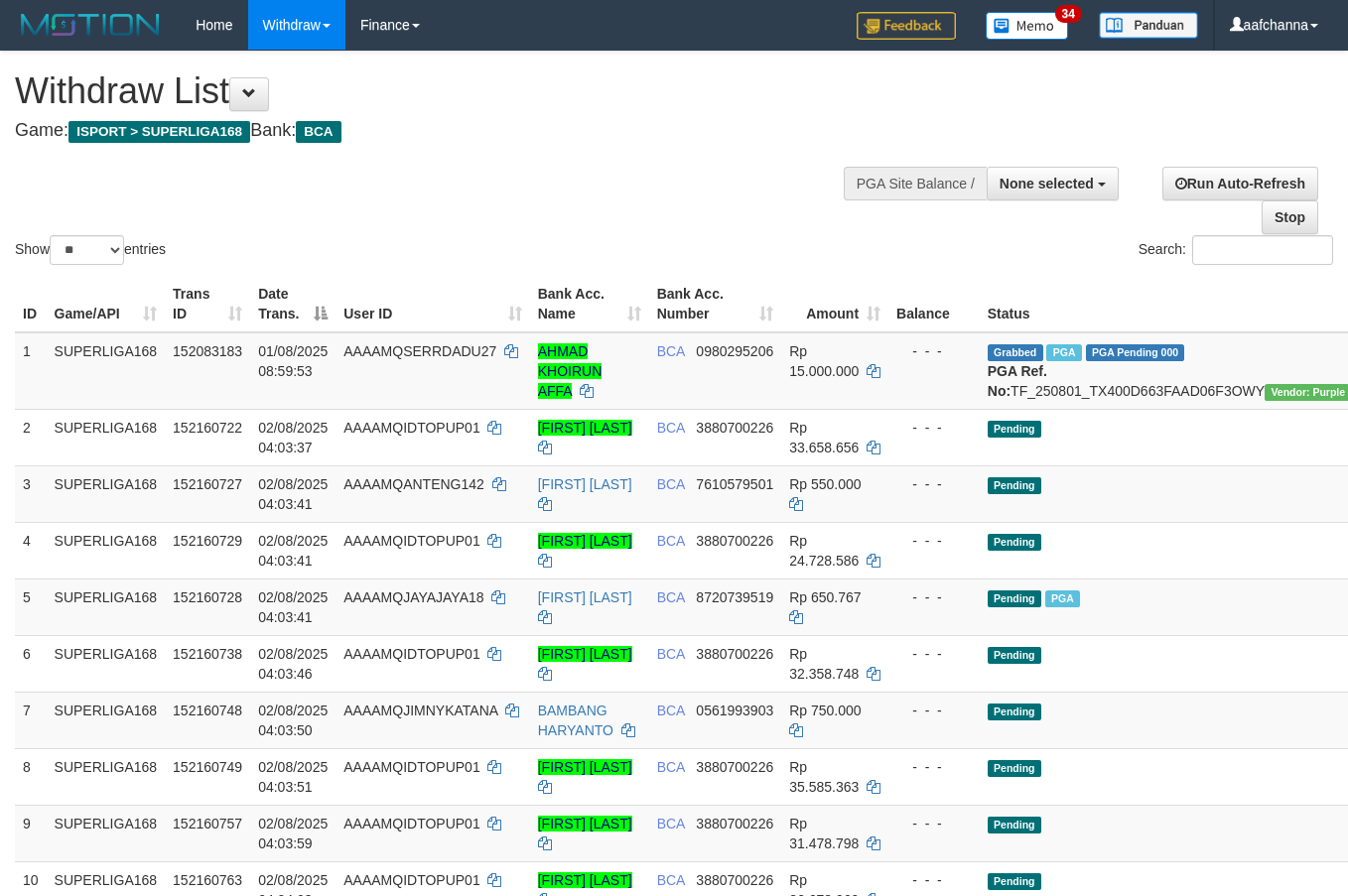 select 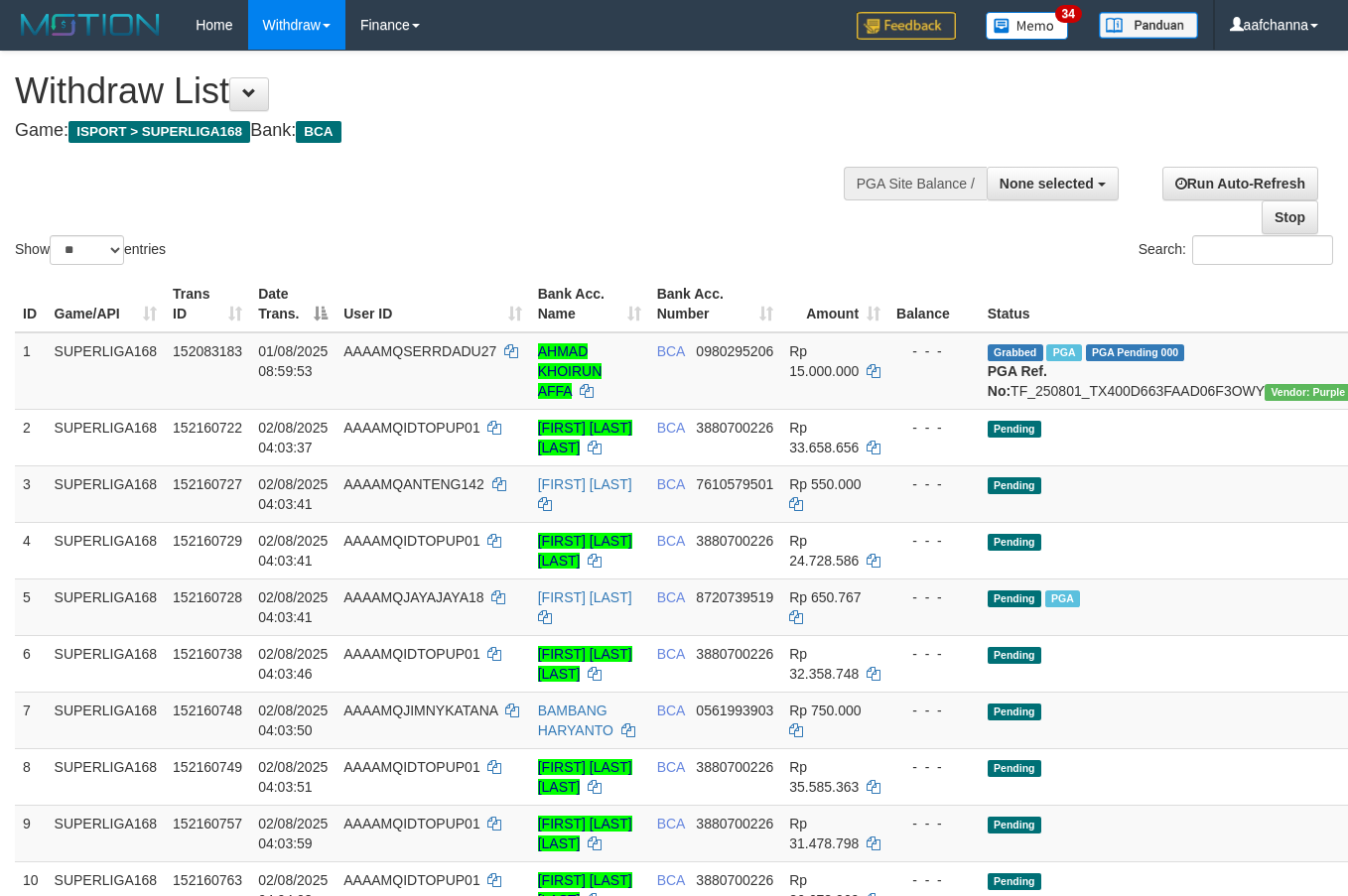 select 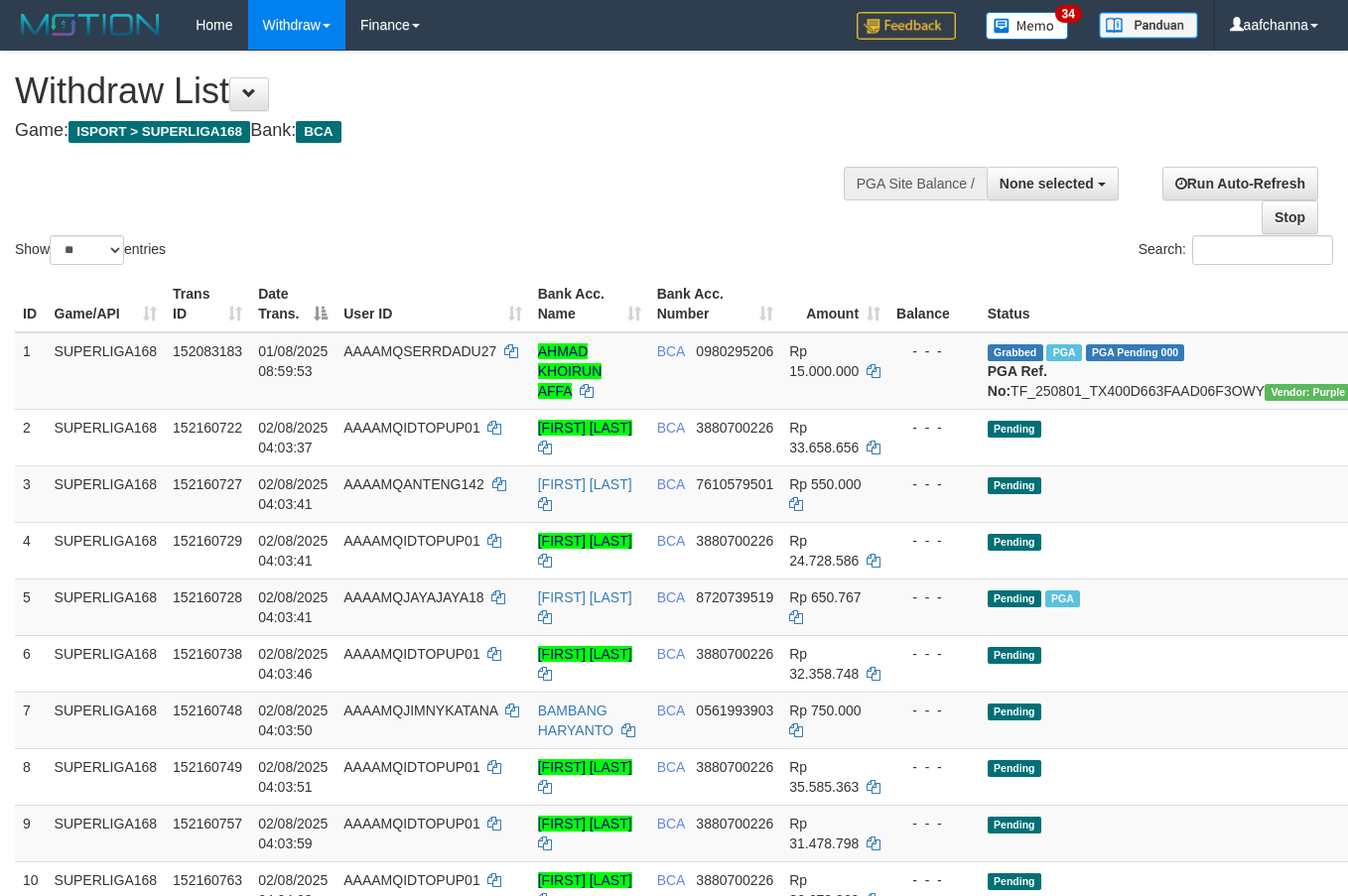 select 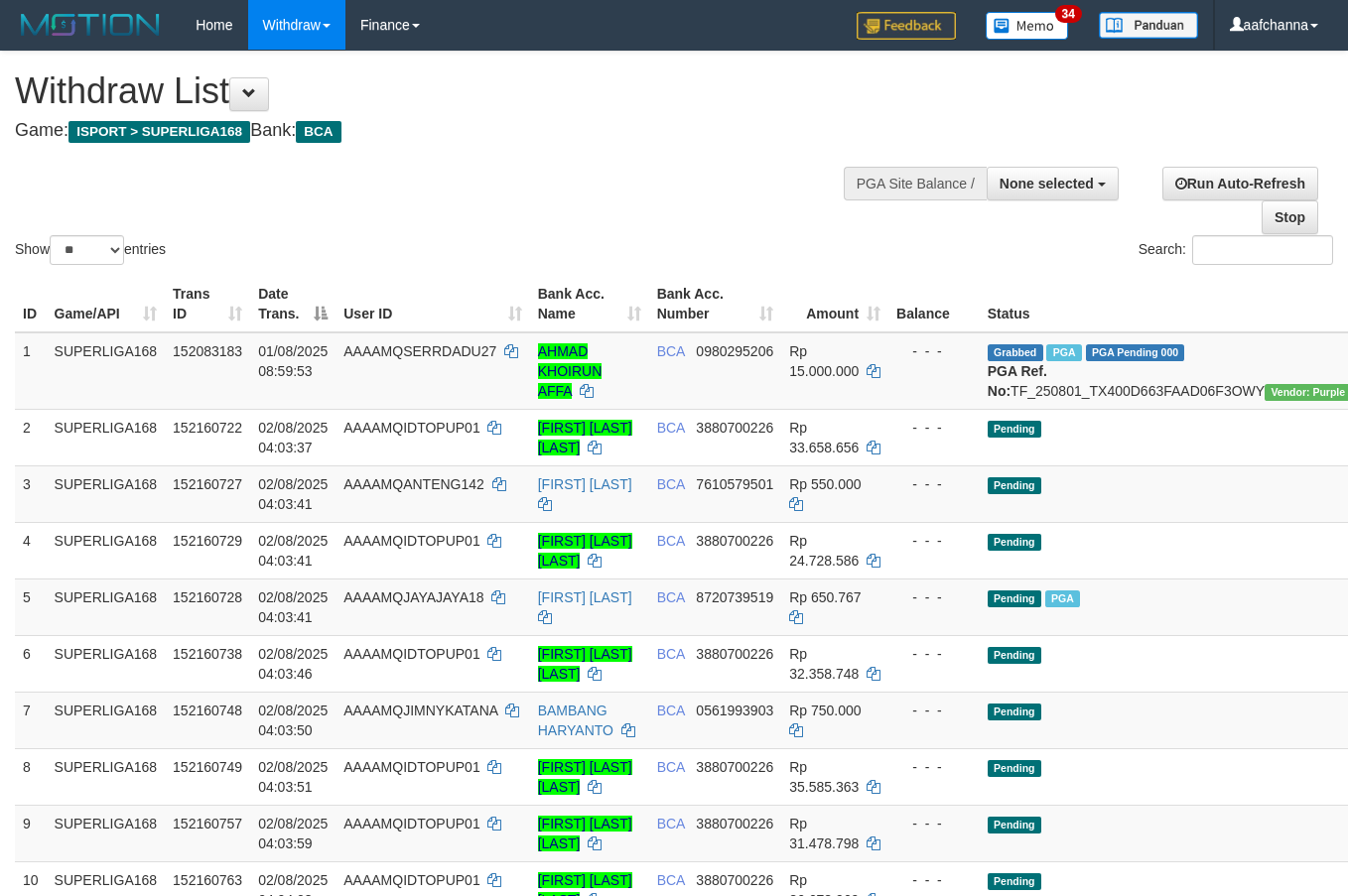 select 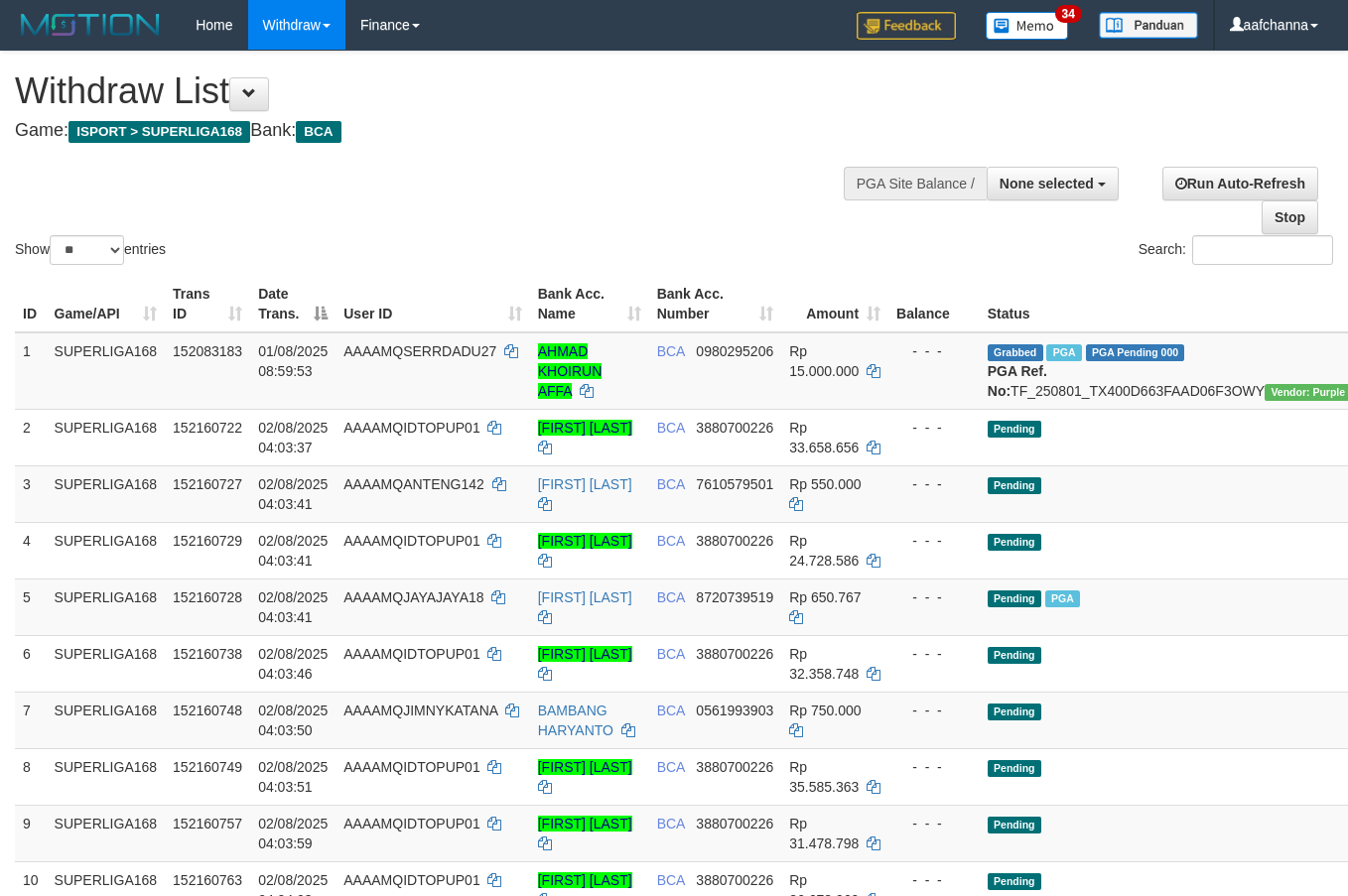 select 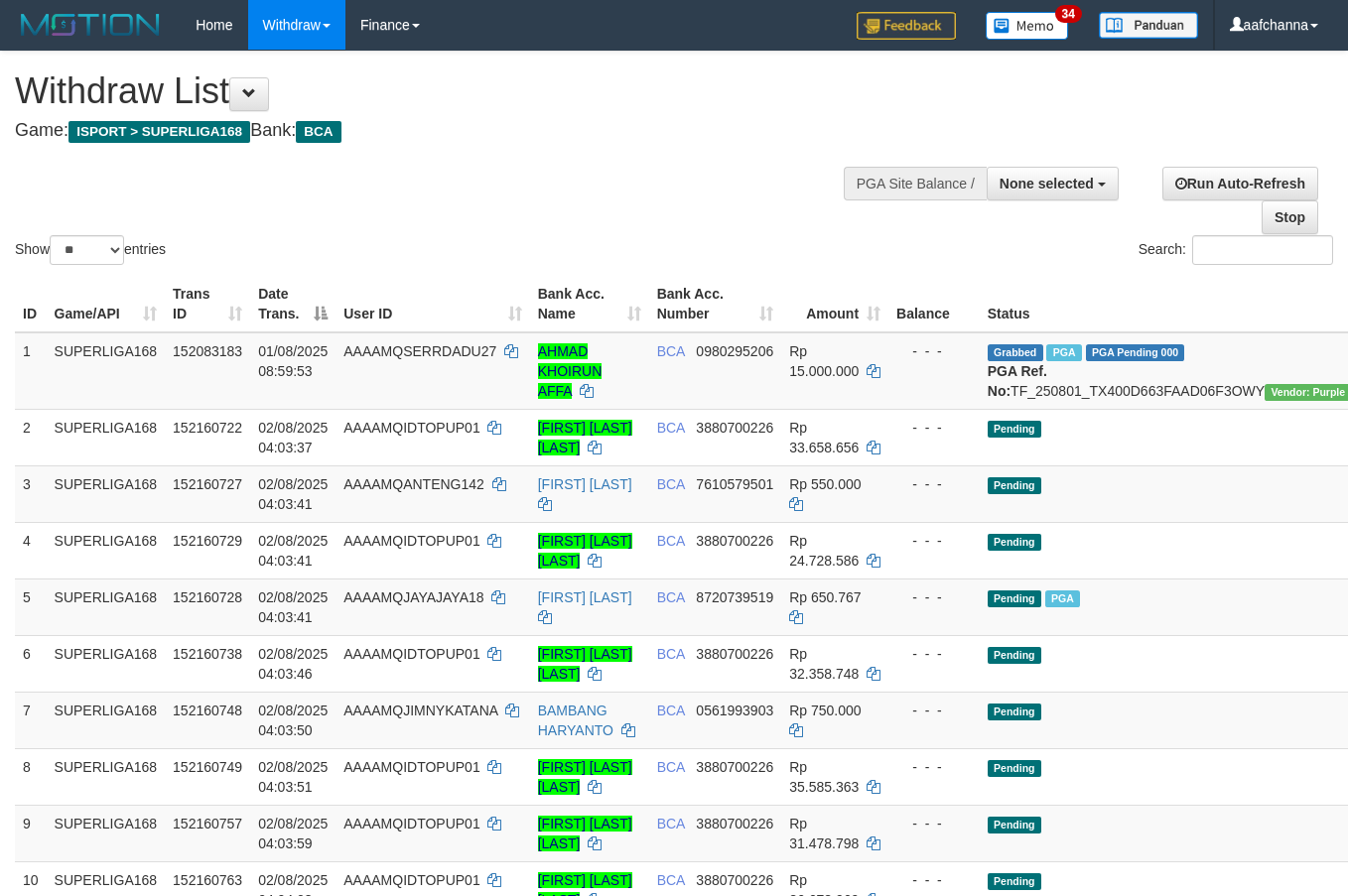 select 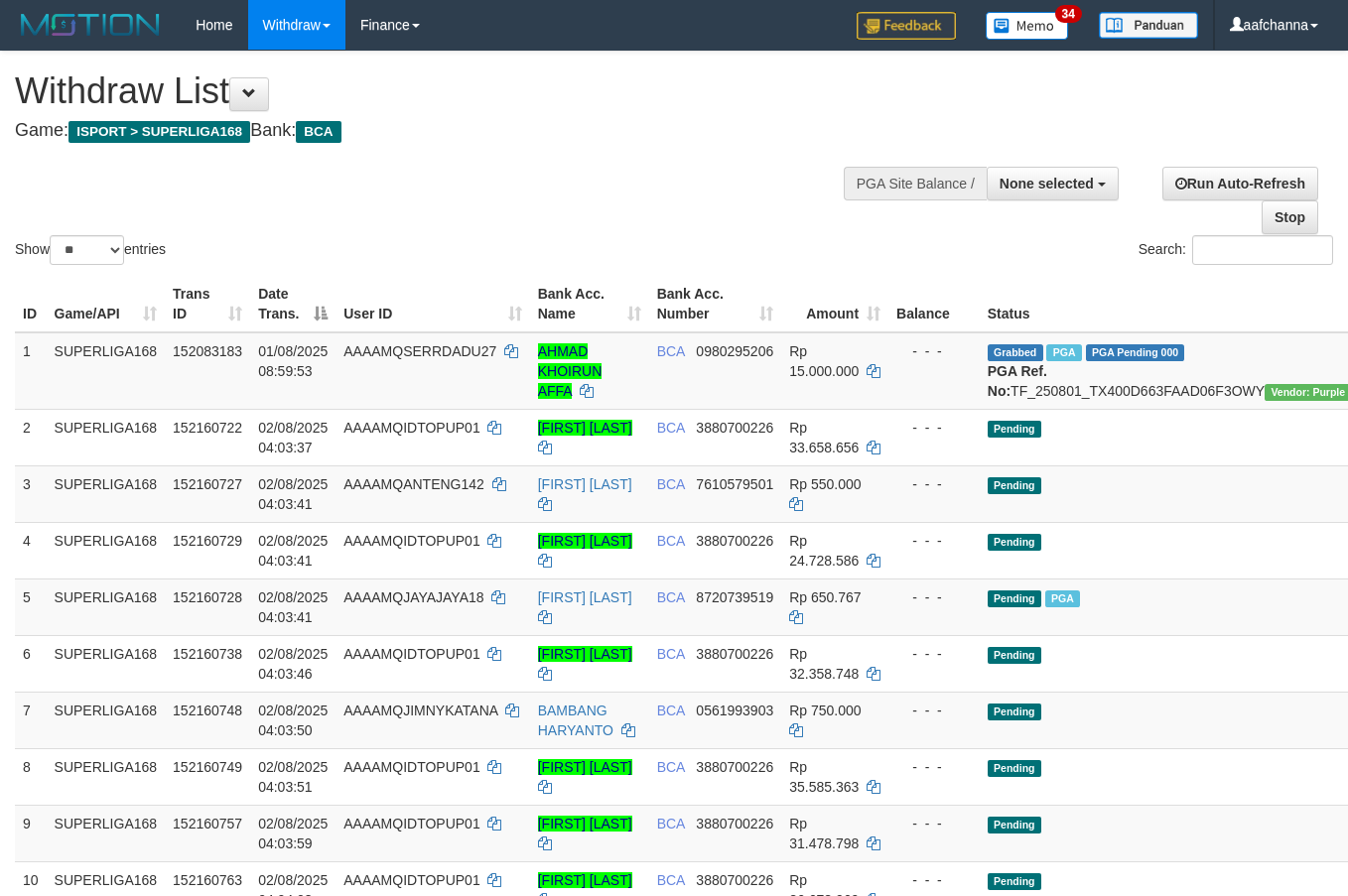 select 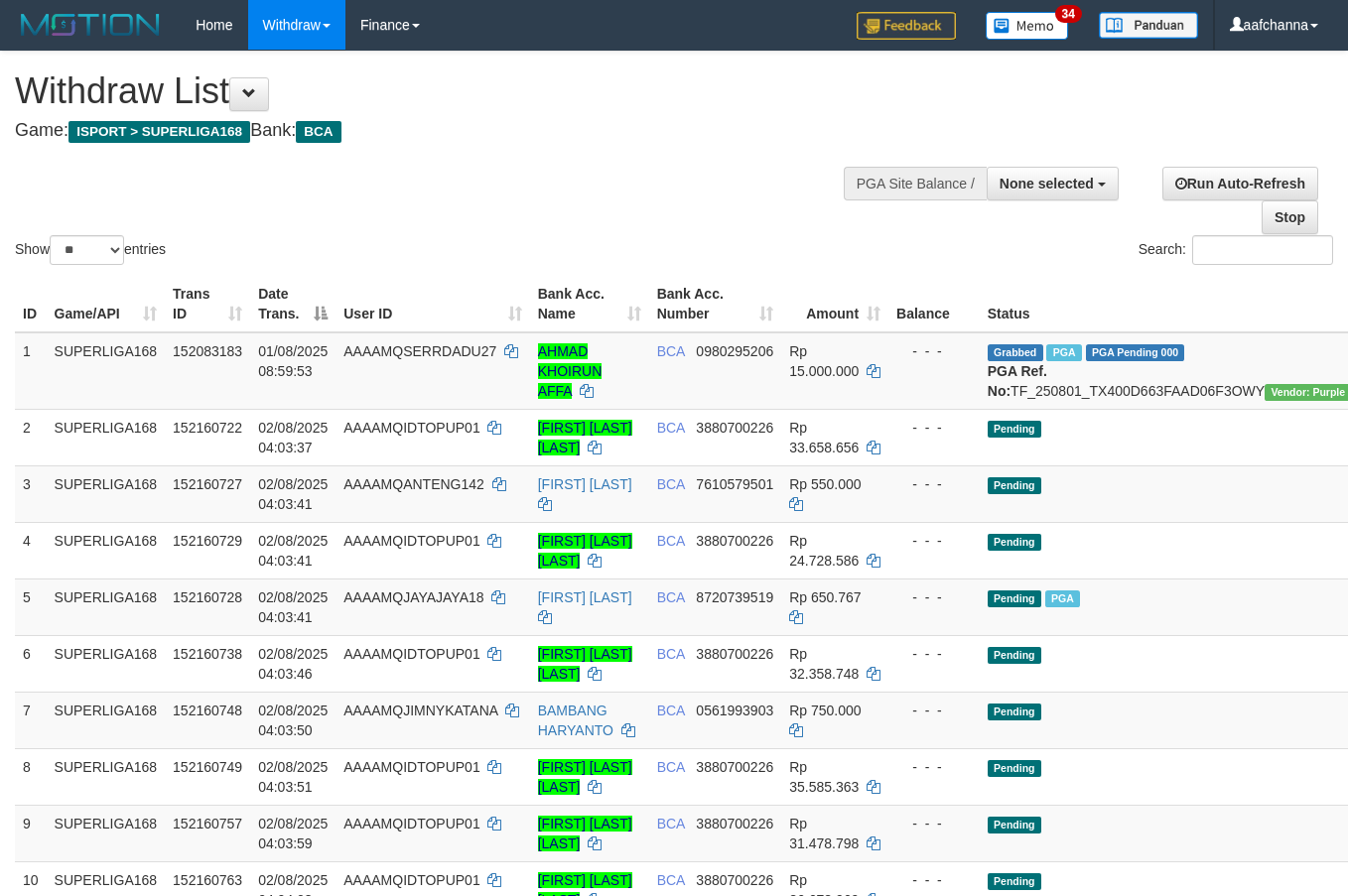 select 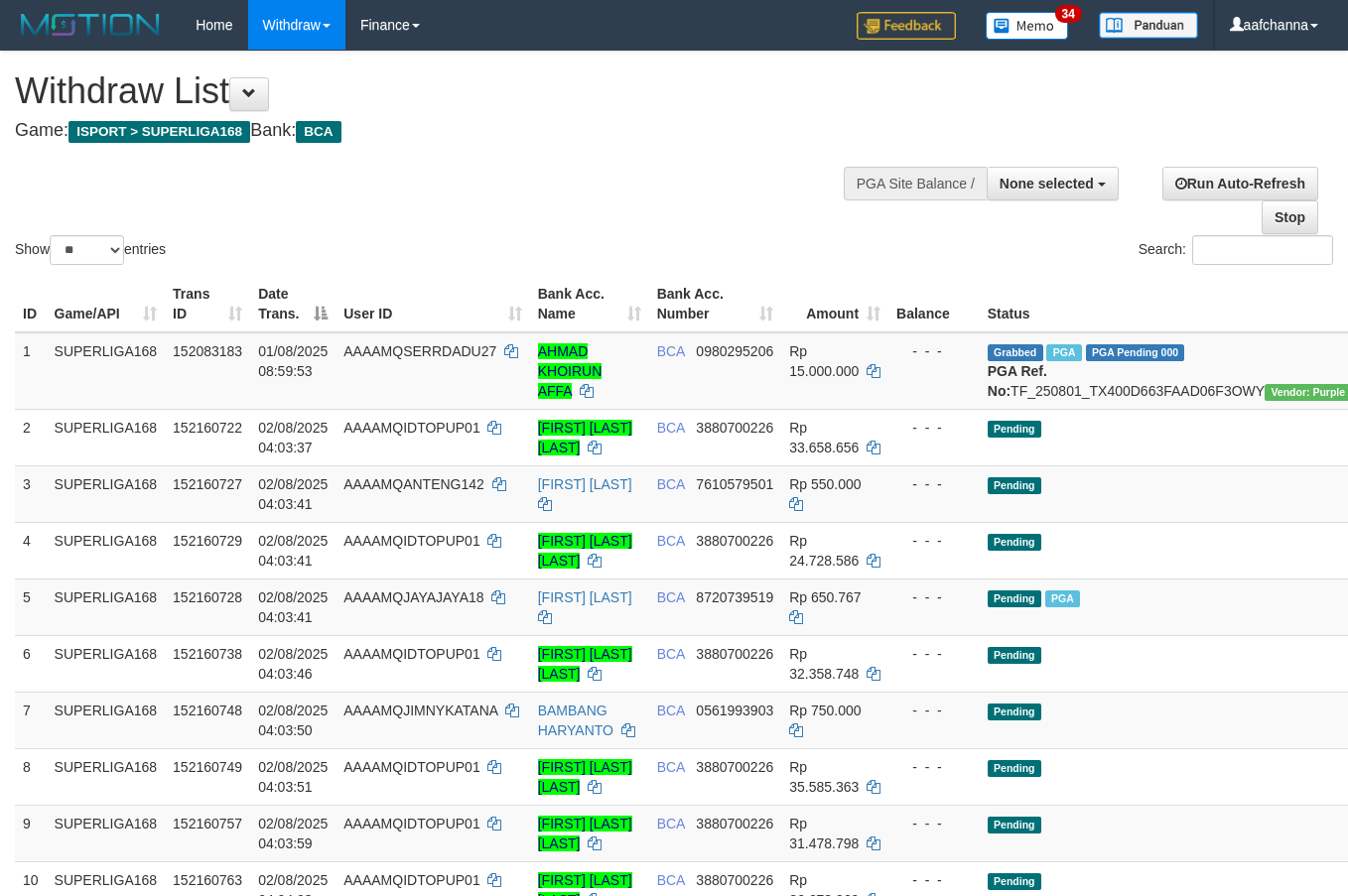 select 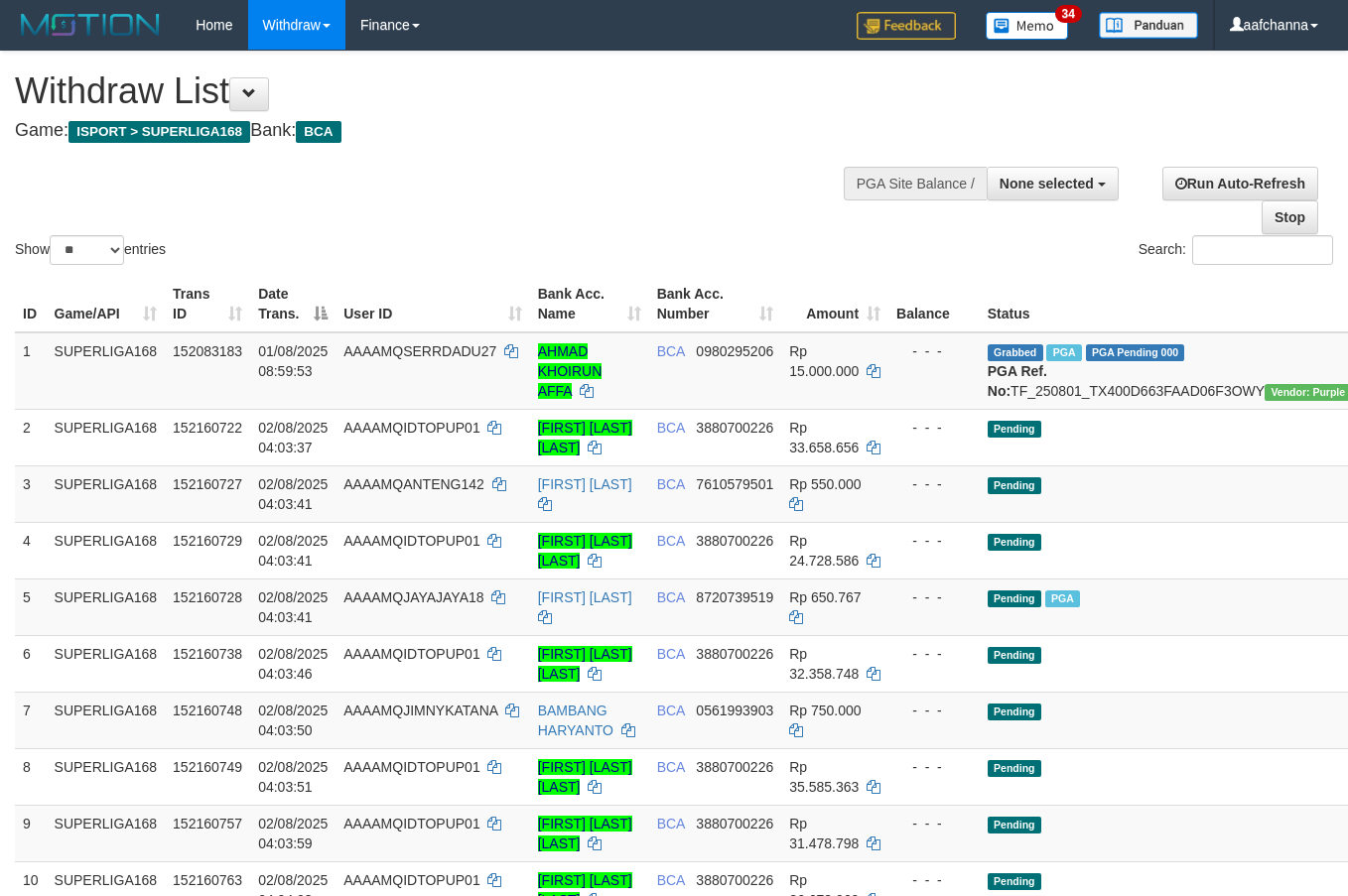 select 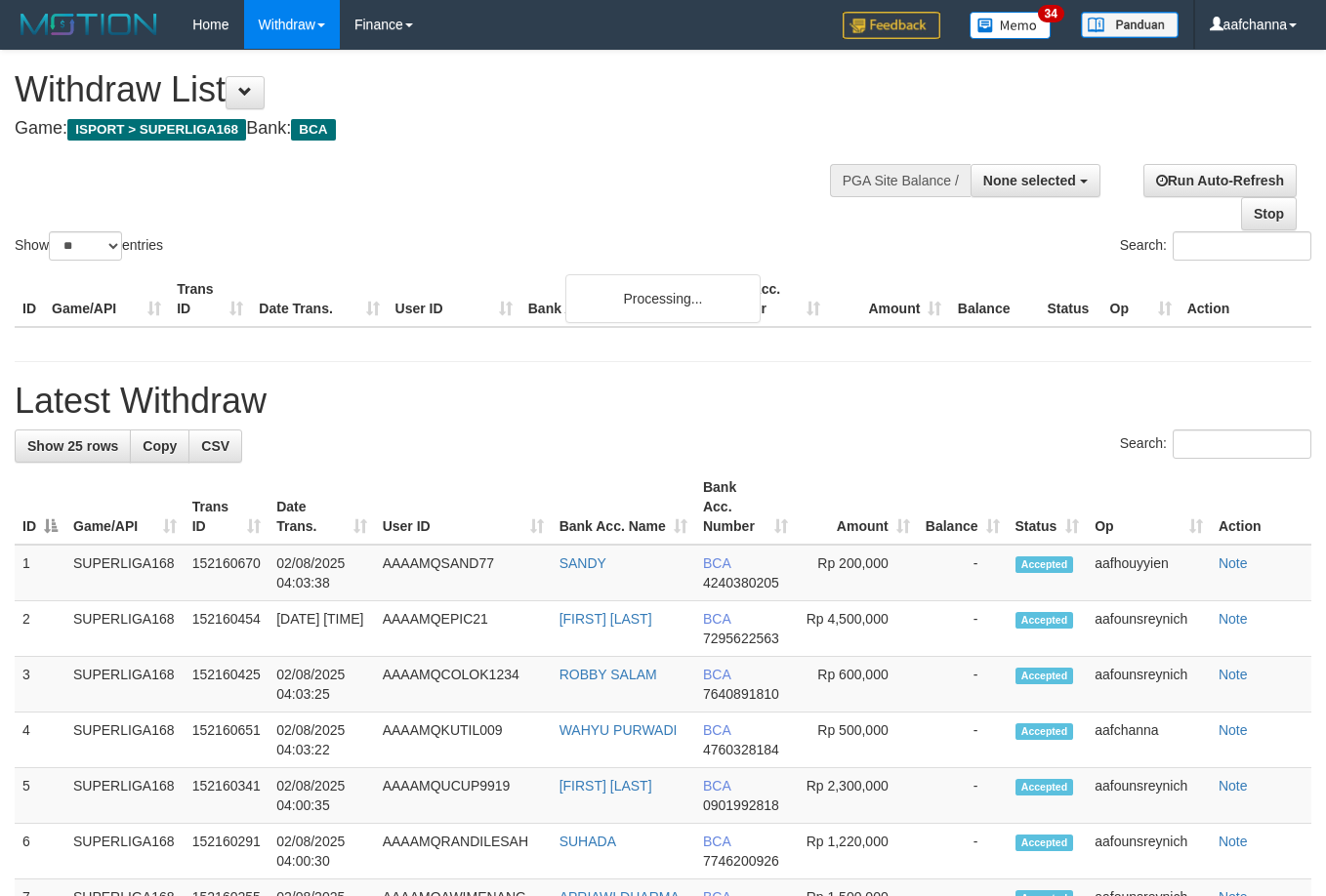 select 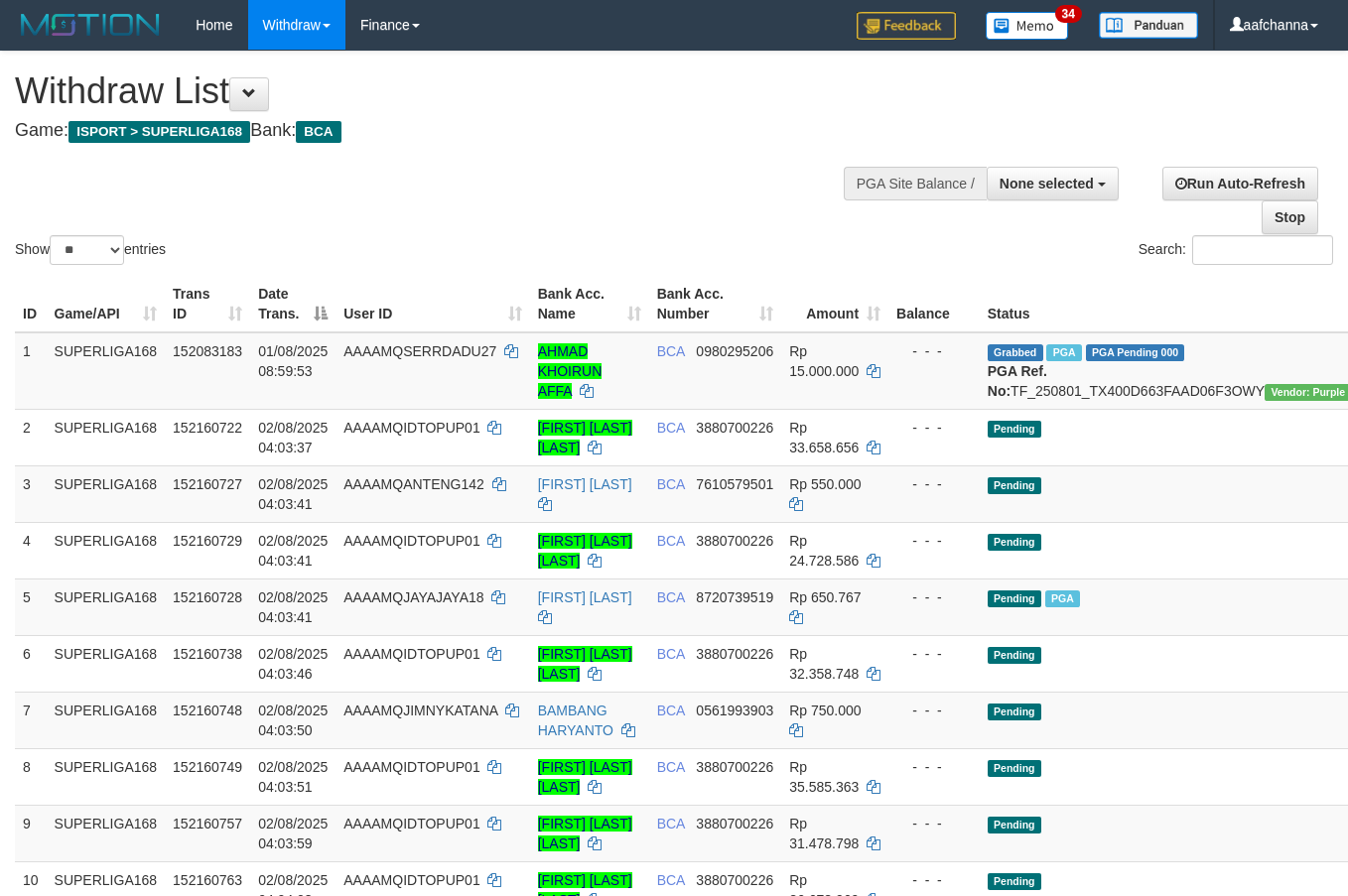 select 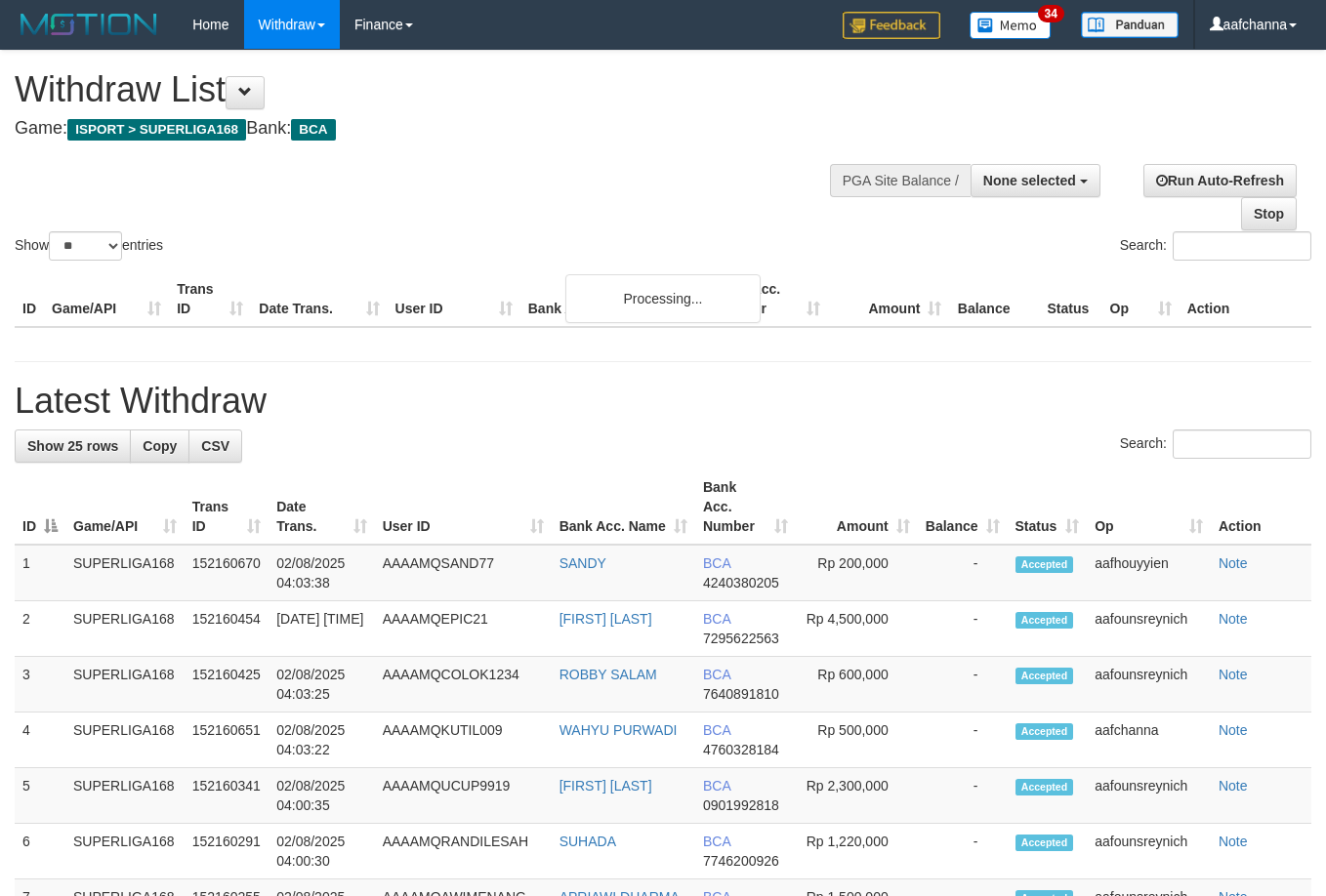 select 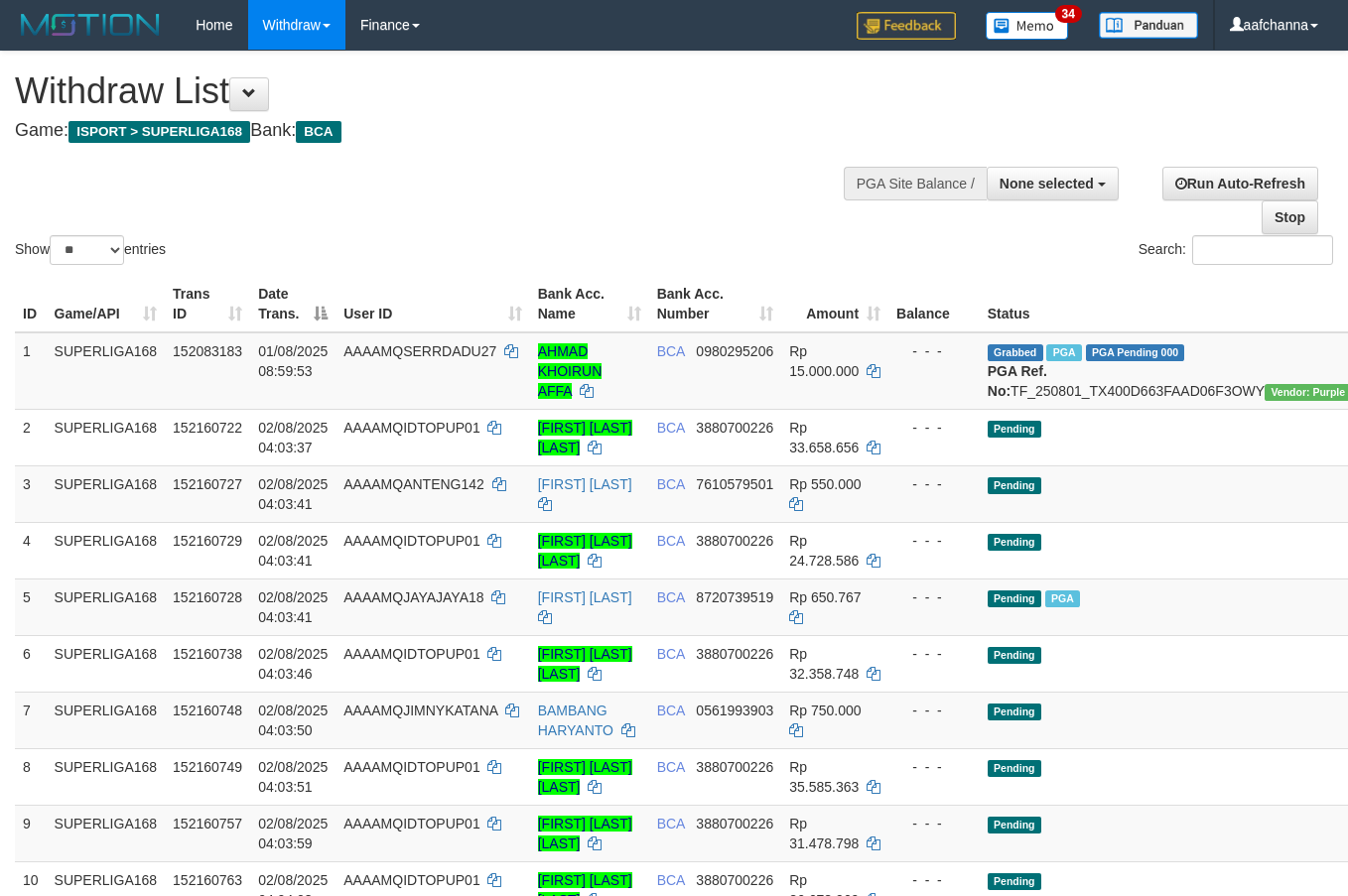 select 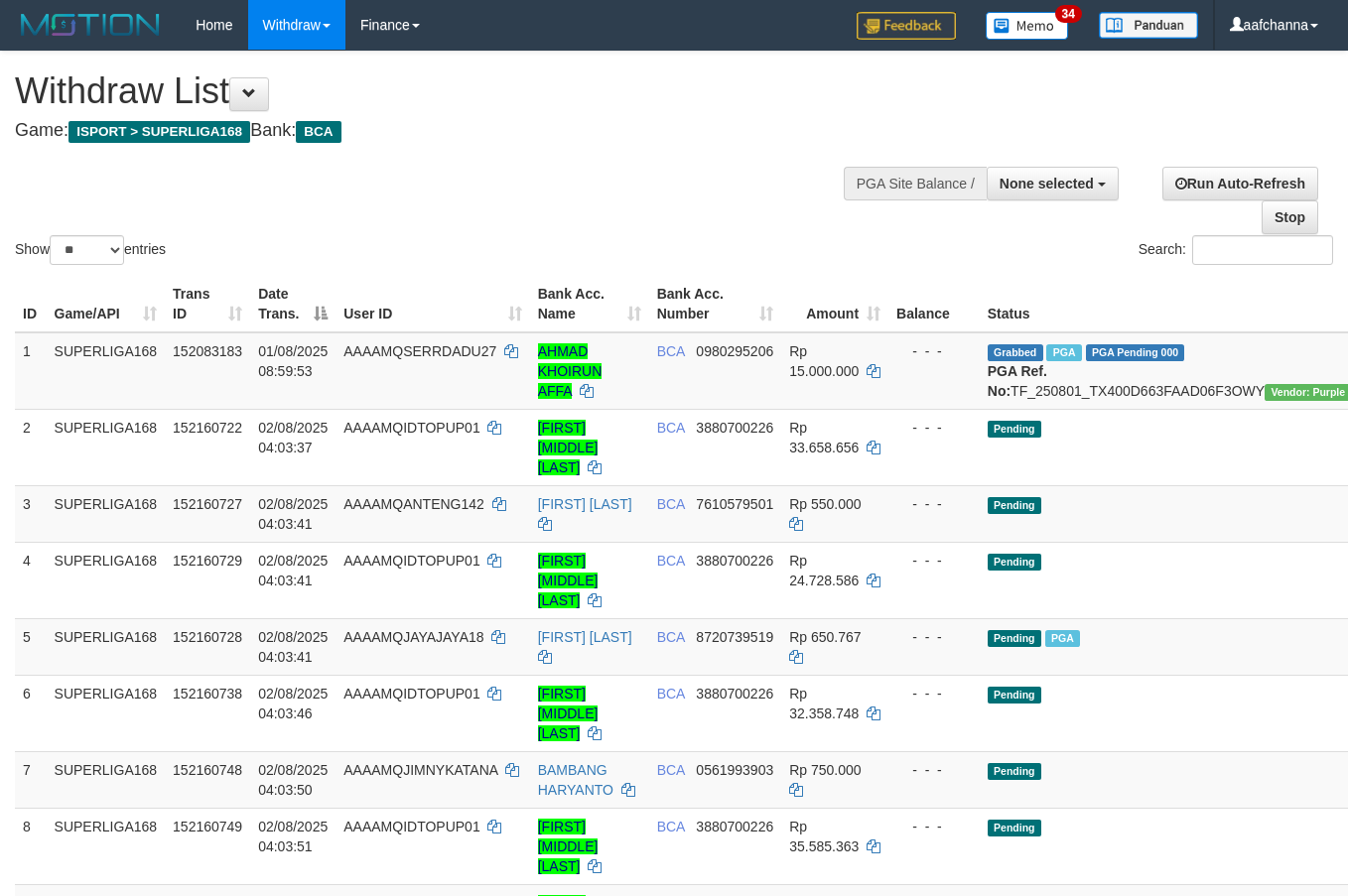 select 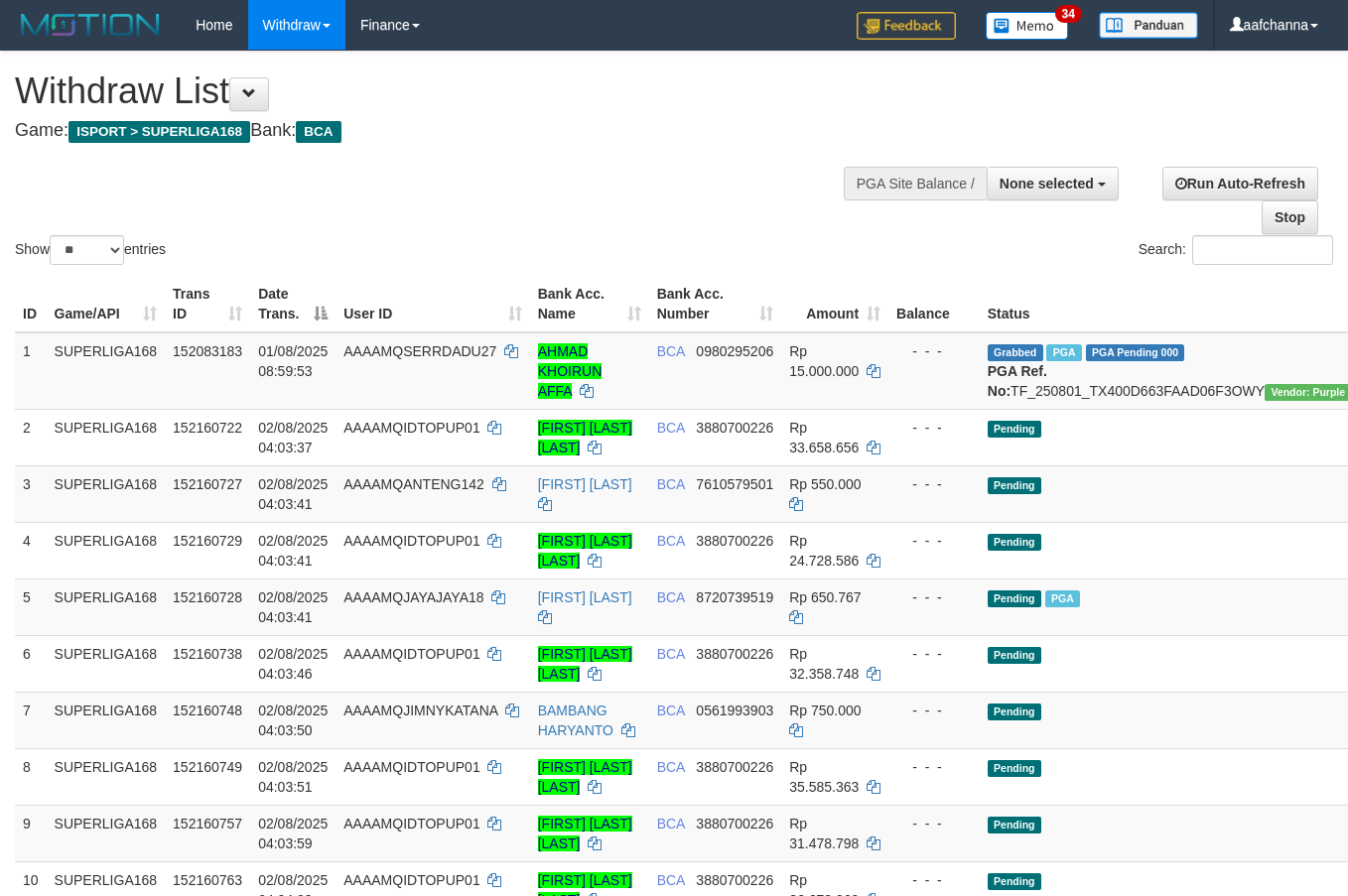 select 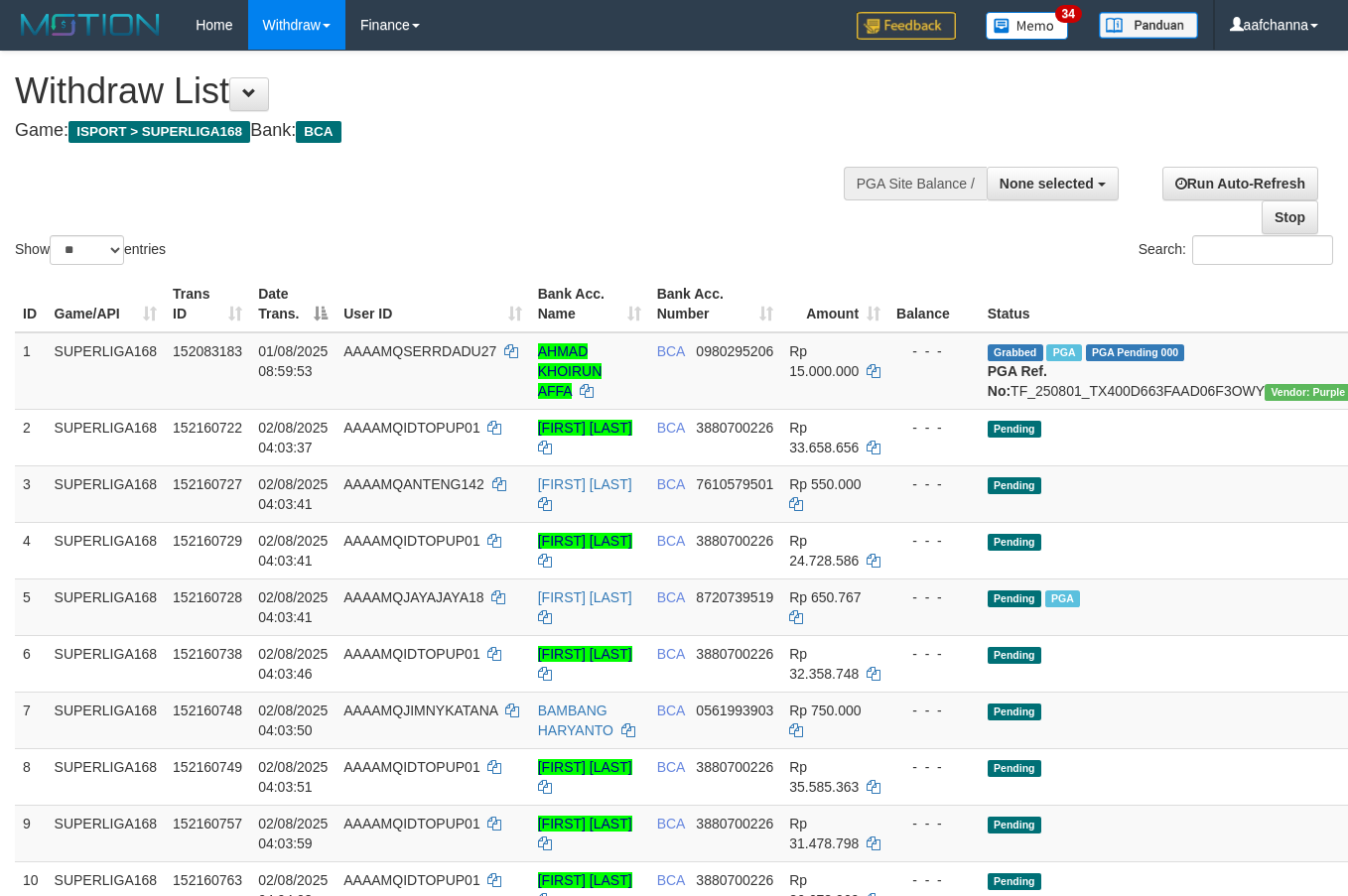select 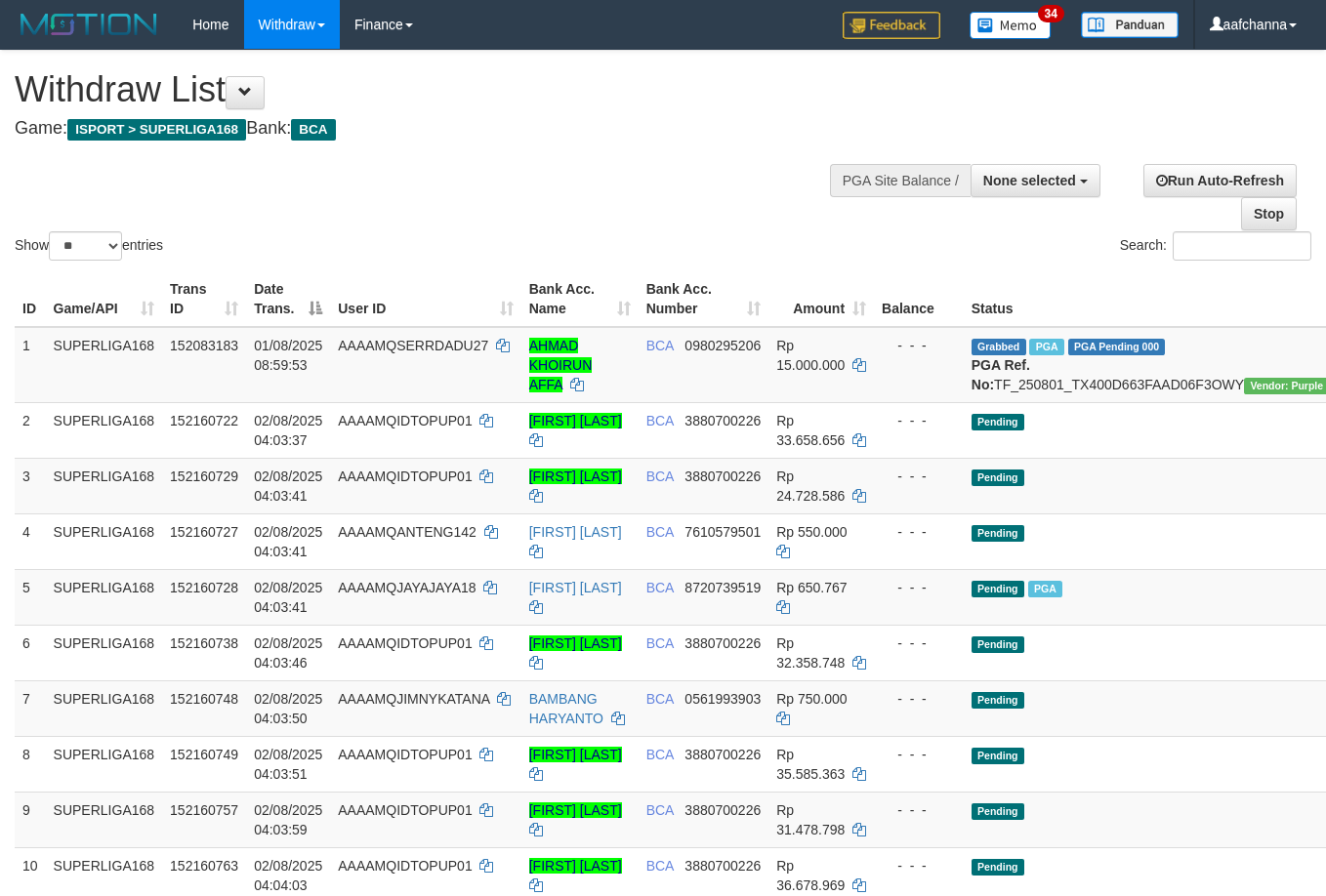 select 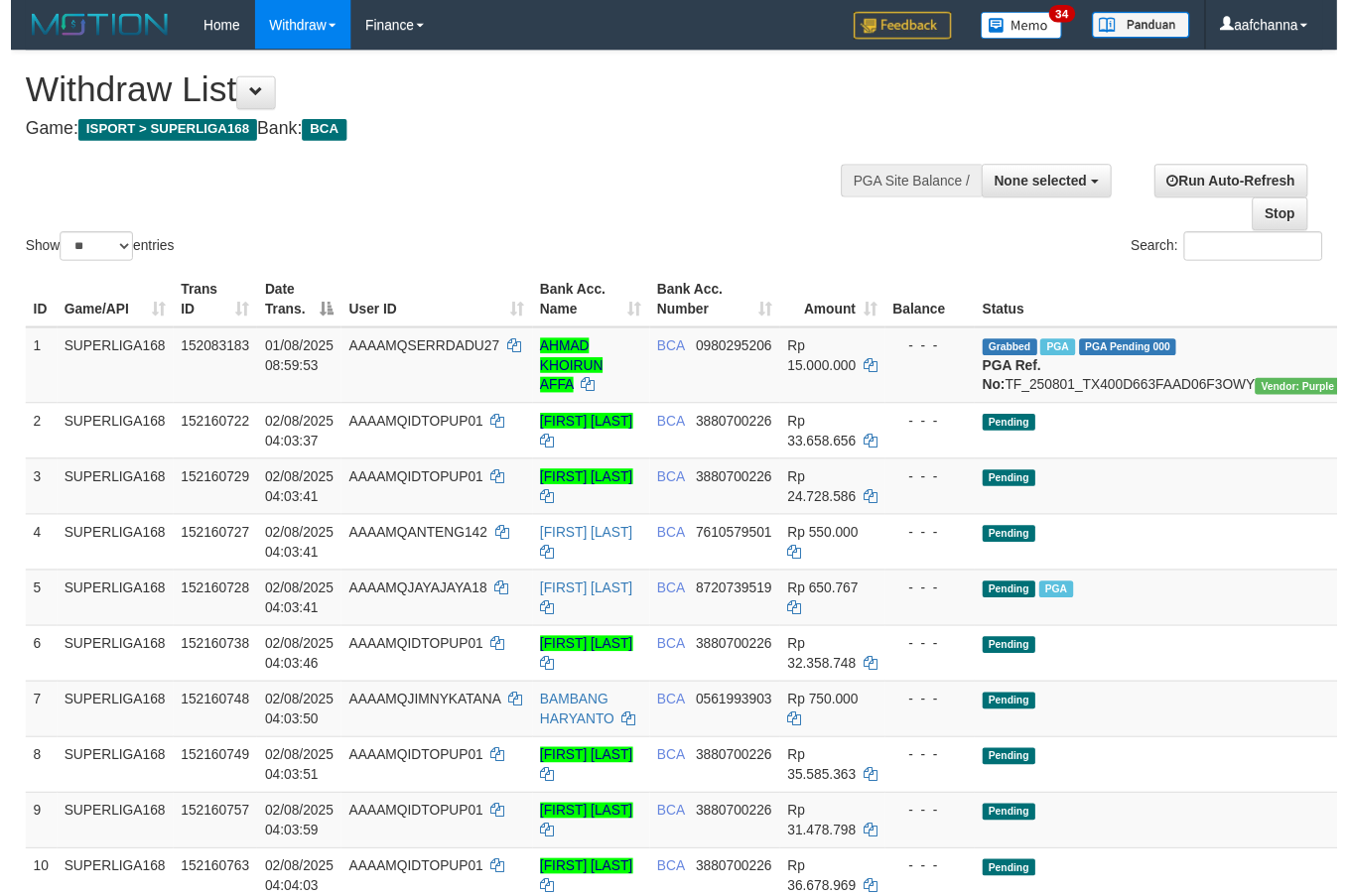 scroll, scrollTop: 761, scrollLeft: 0, axis: vertical 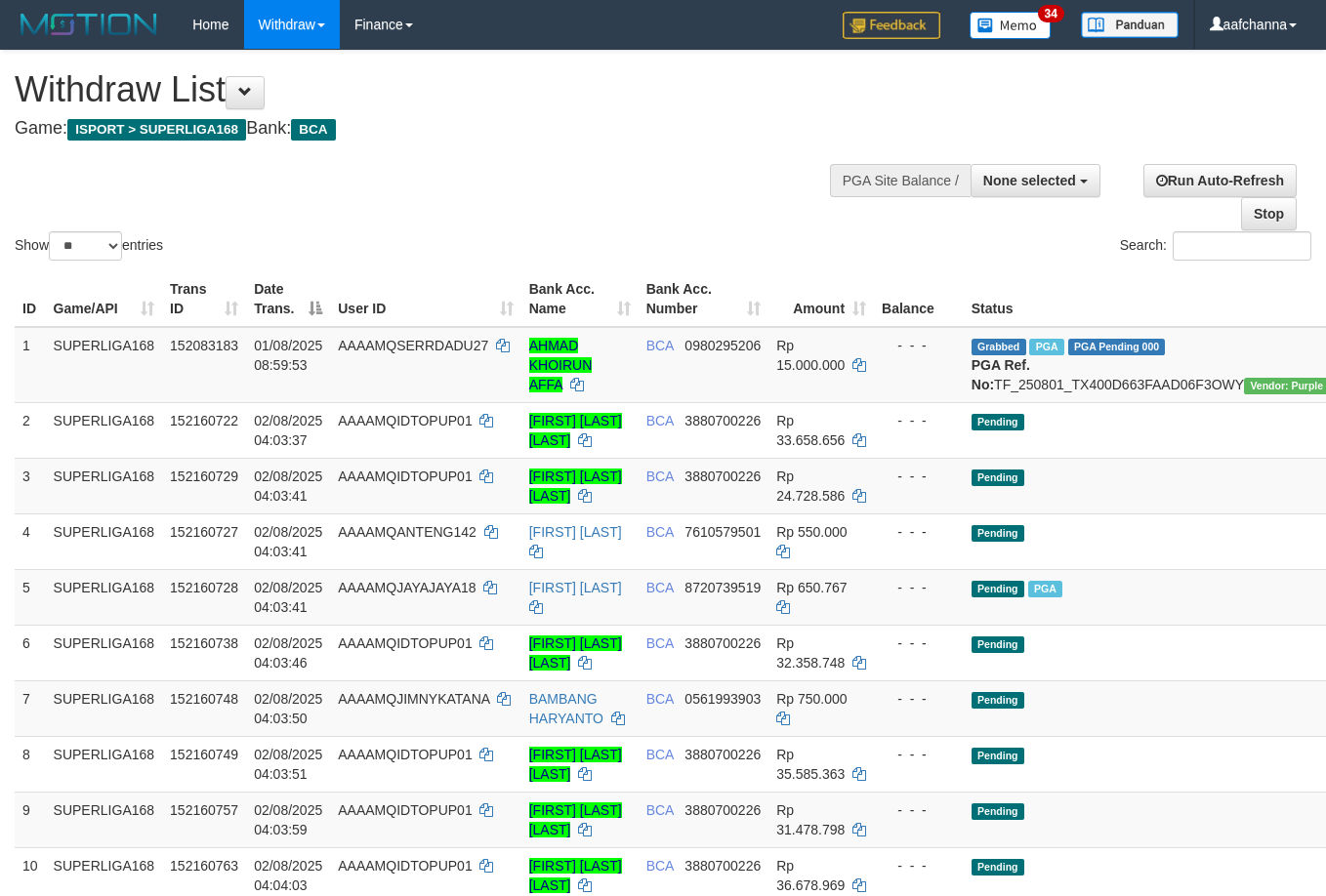 select 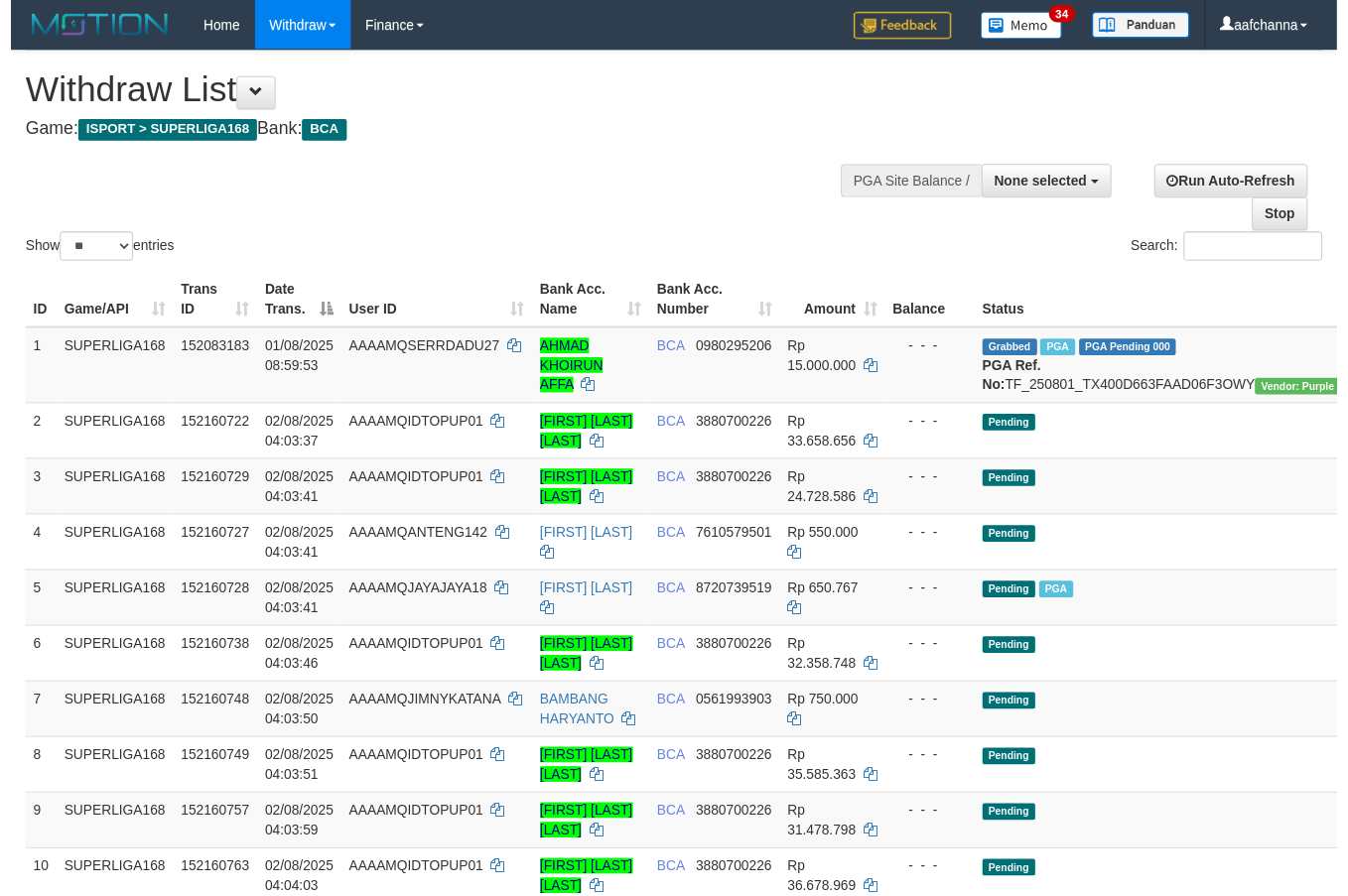 scroll, scrollTop: 761, scrollLeft: 0, axis: vertical 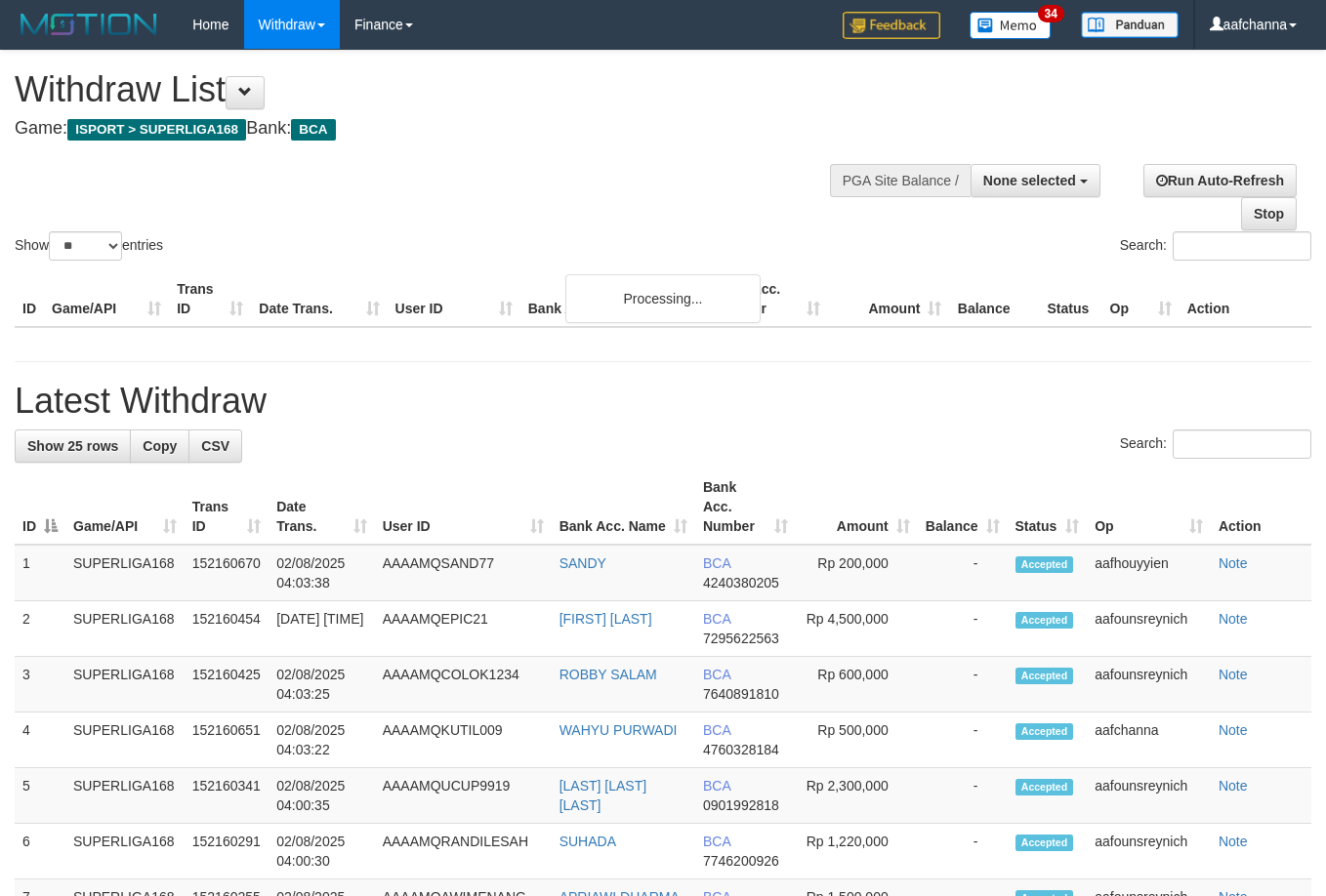 select 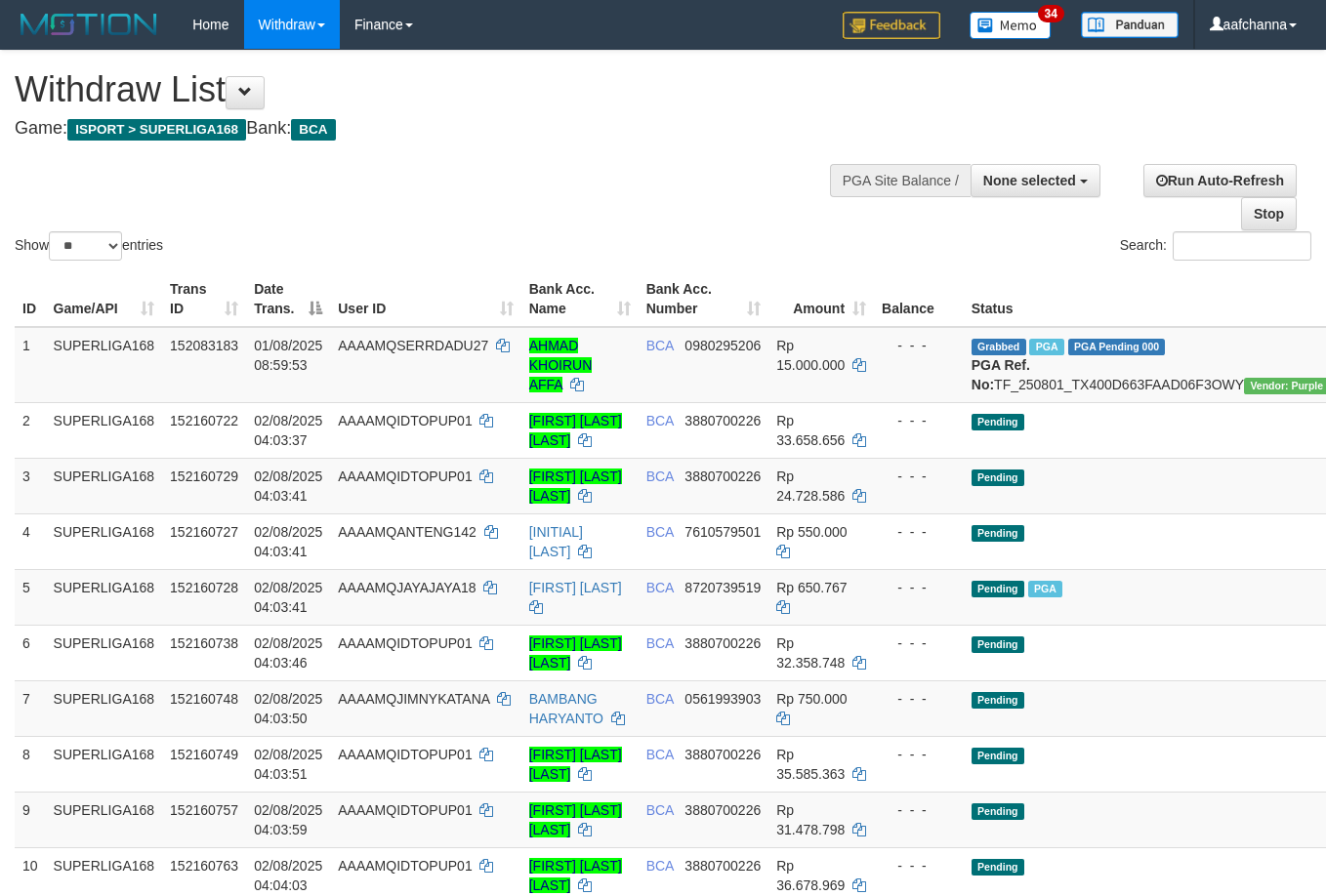 select 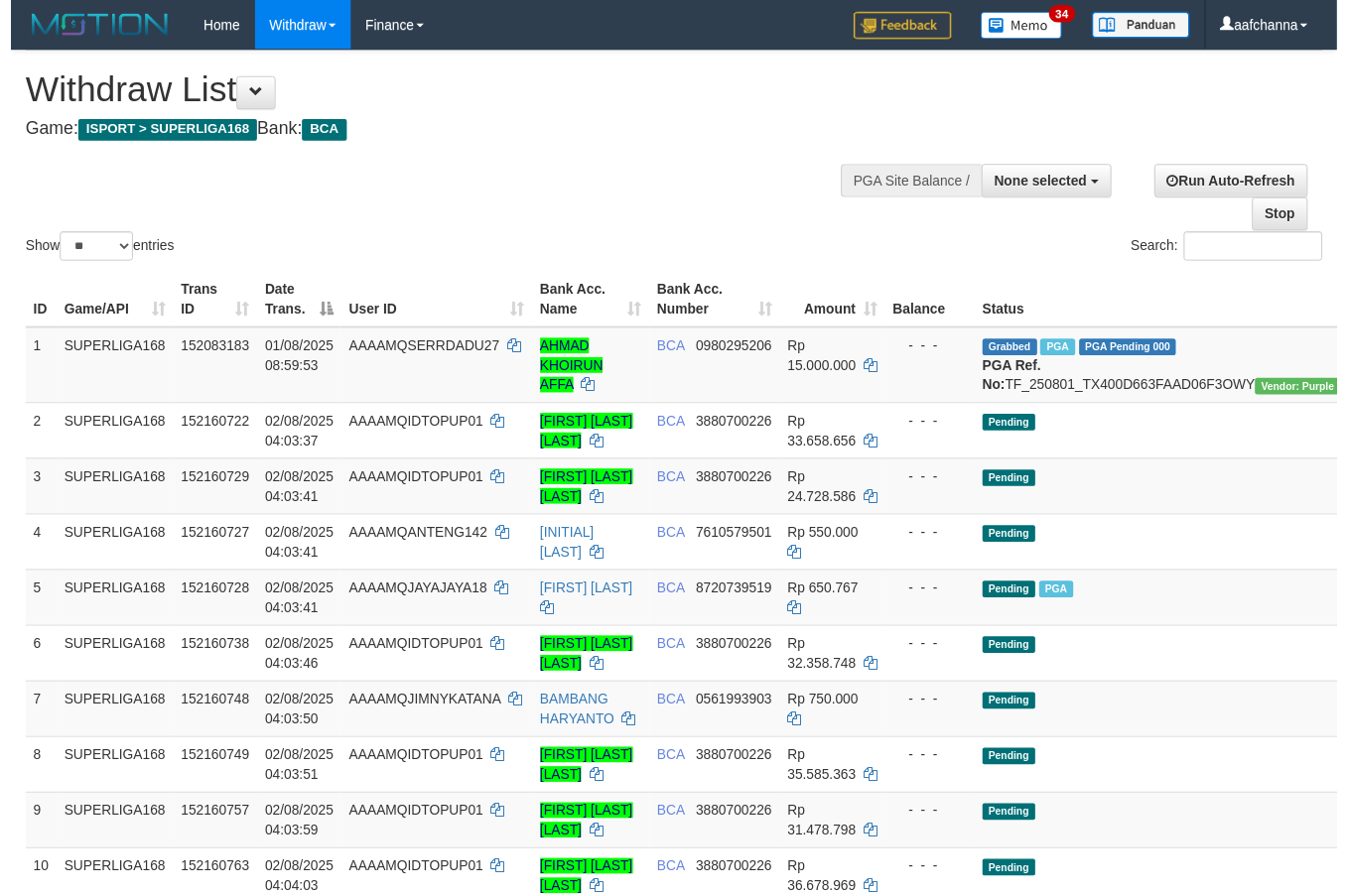 scroll, scrollTop: 761, scrollLeft: 0, axis: vertical 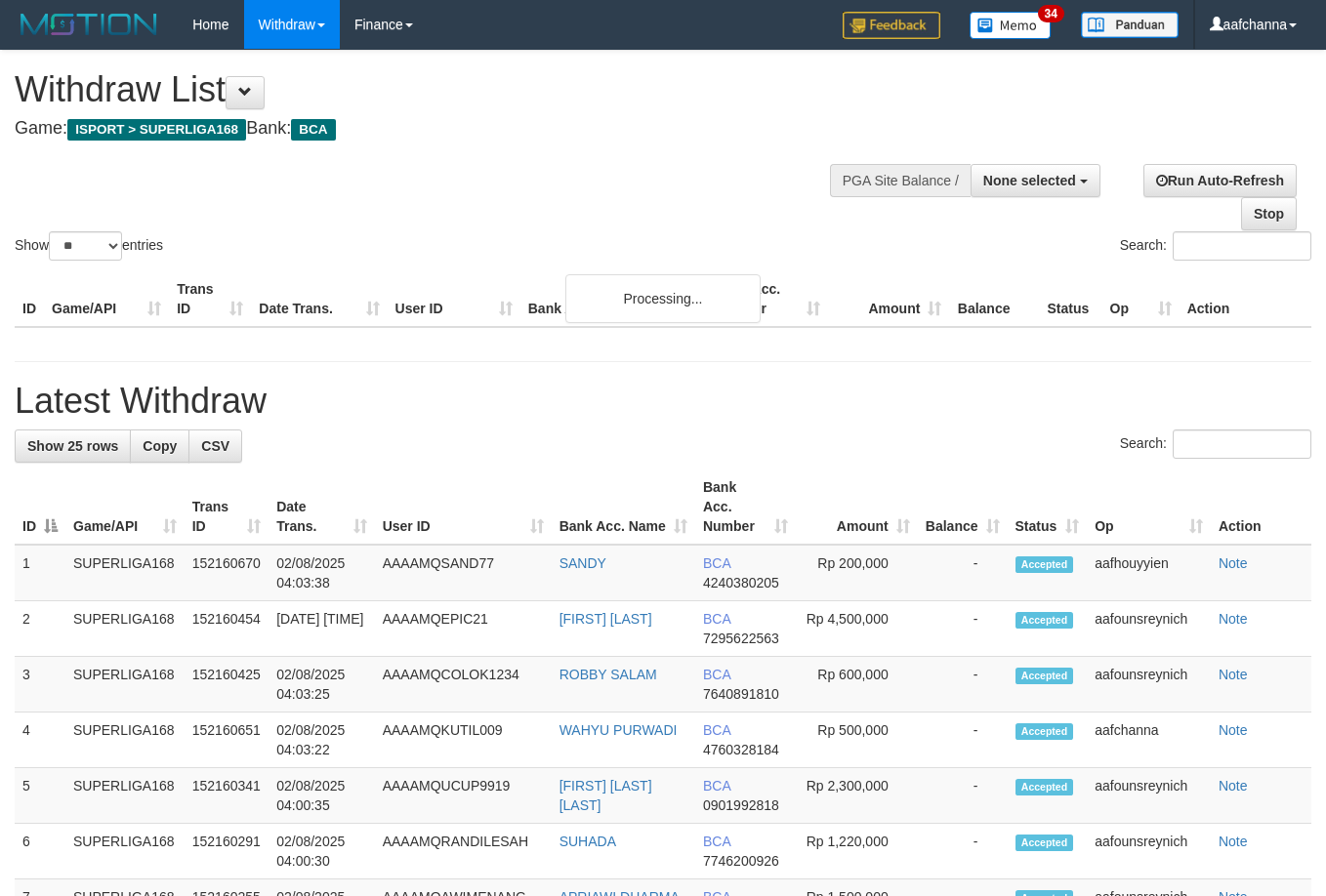 select 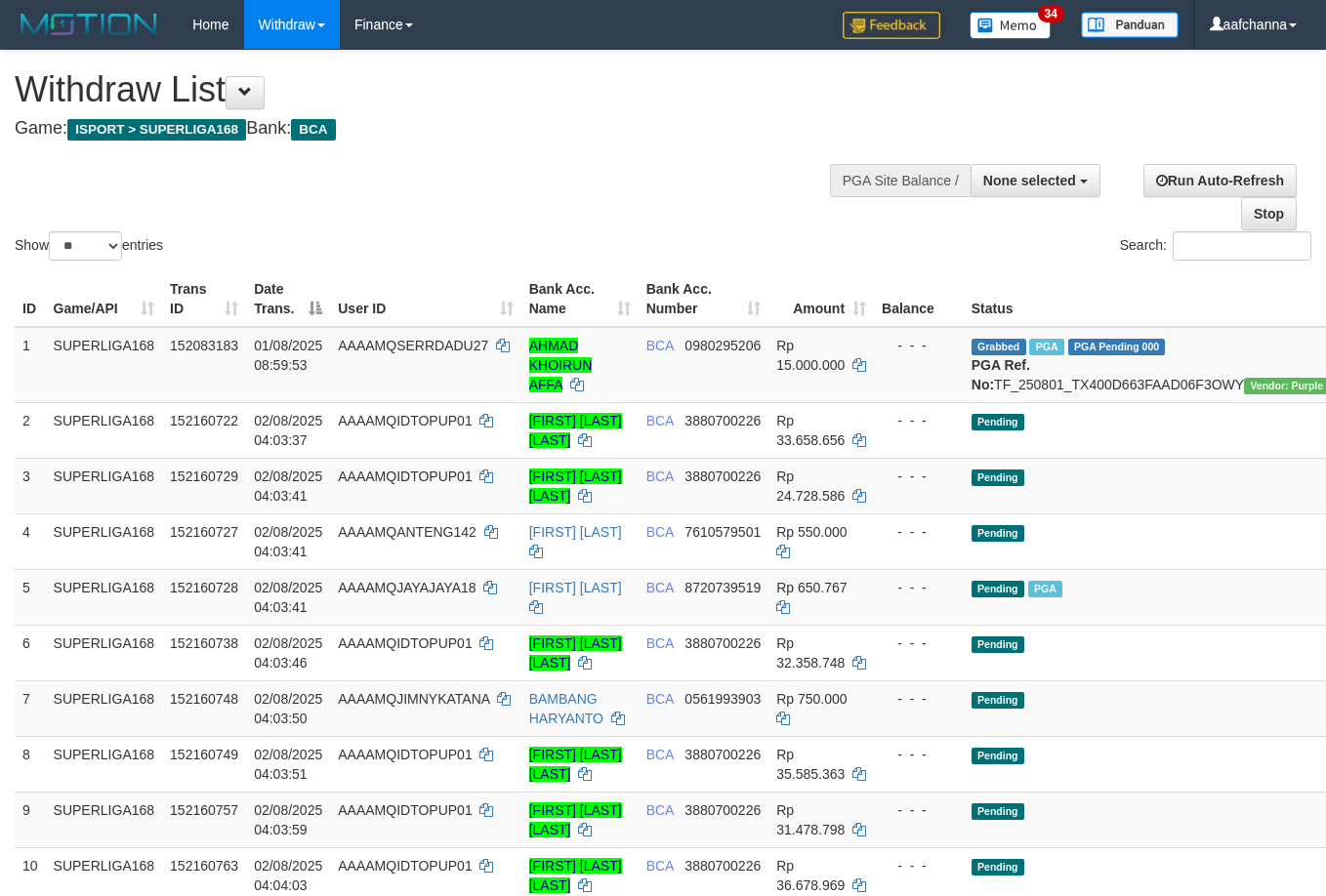 select 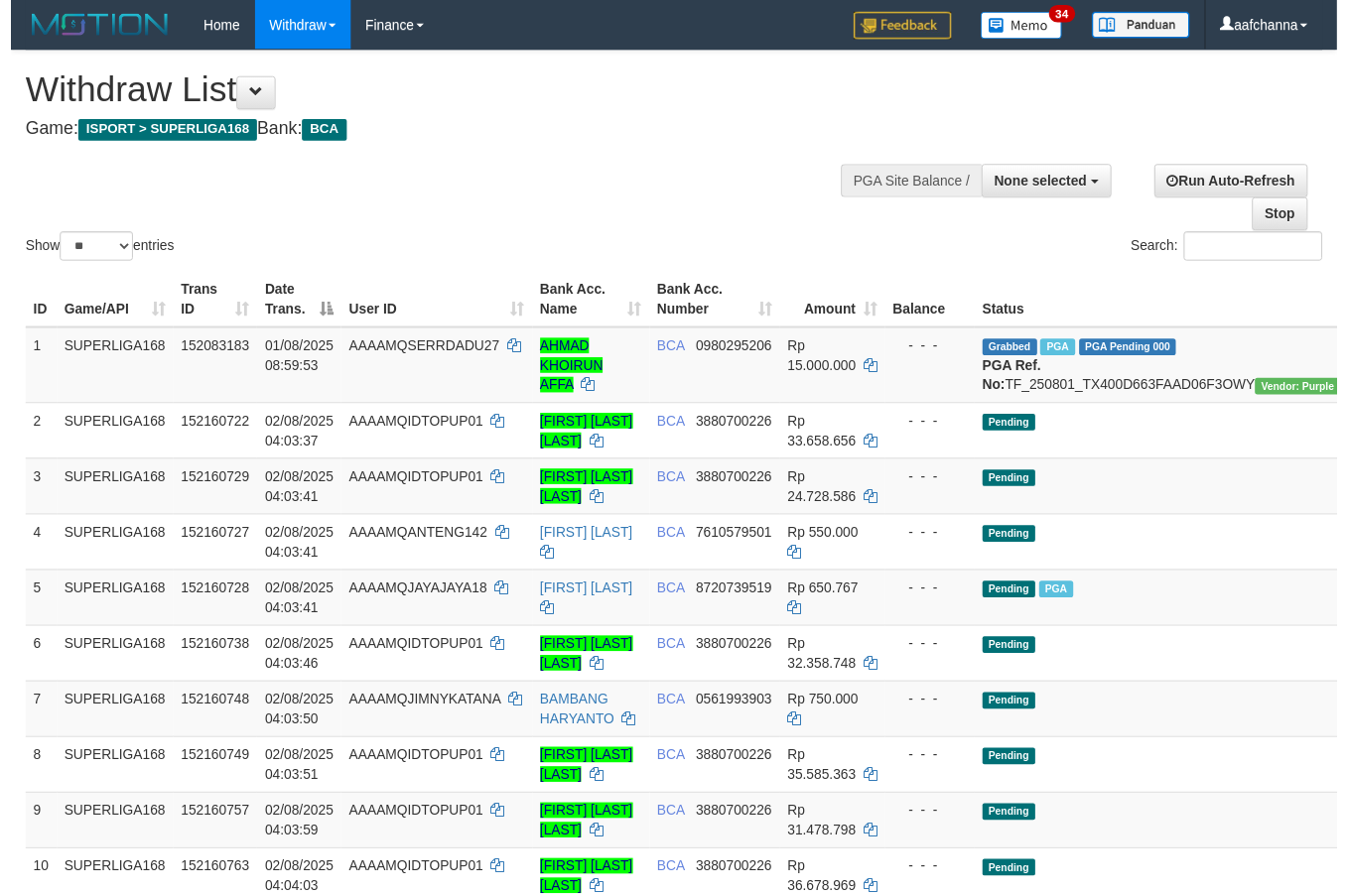 scroll, scrollTop: 3020, scrollLeft: 0, axis: vertical 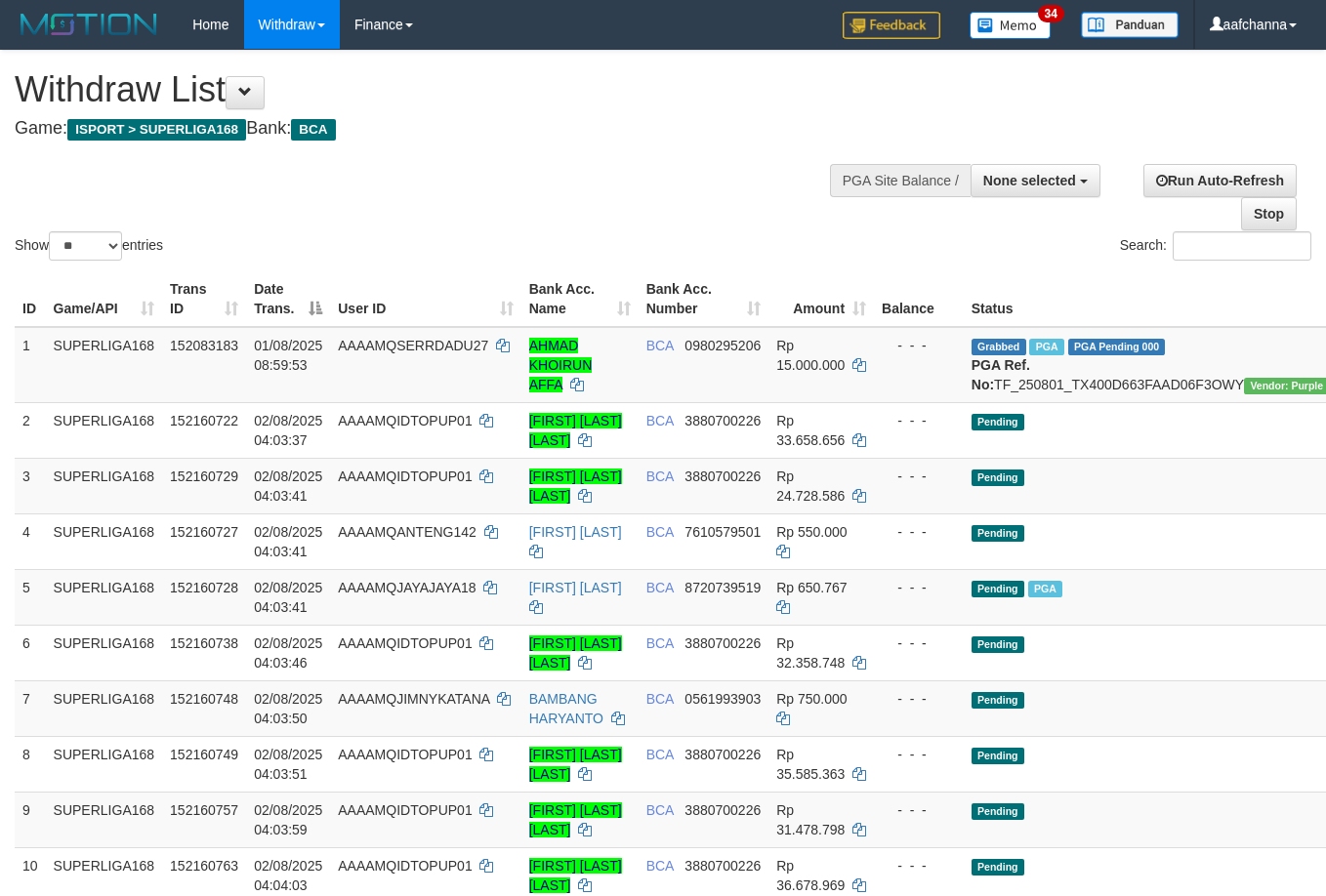 select 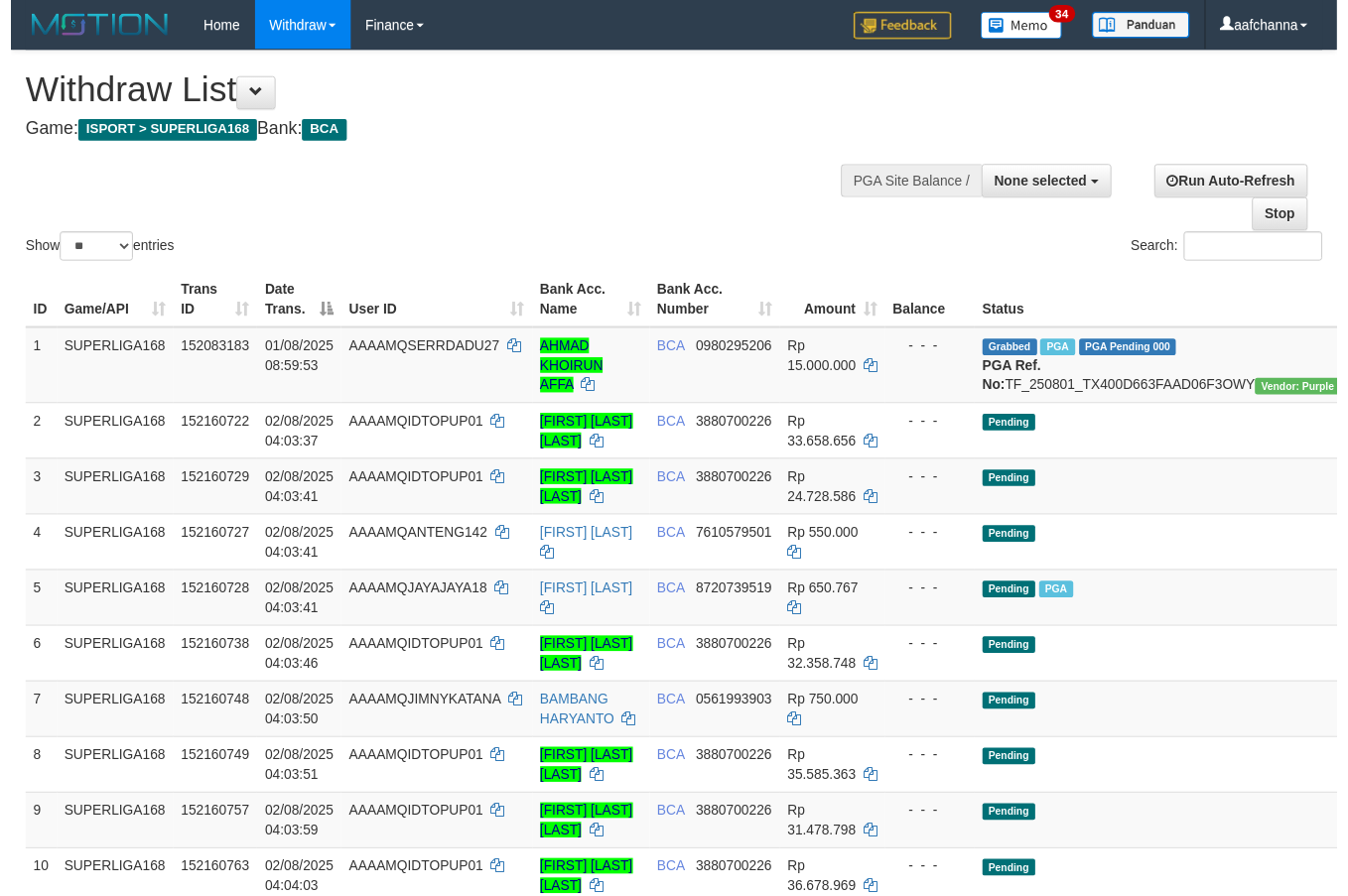 scroll, scrollTop: 3020, scrollLeft: 0, axis: vertical 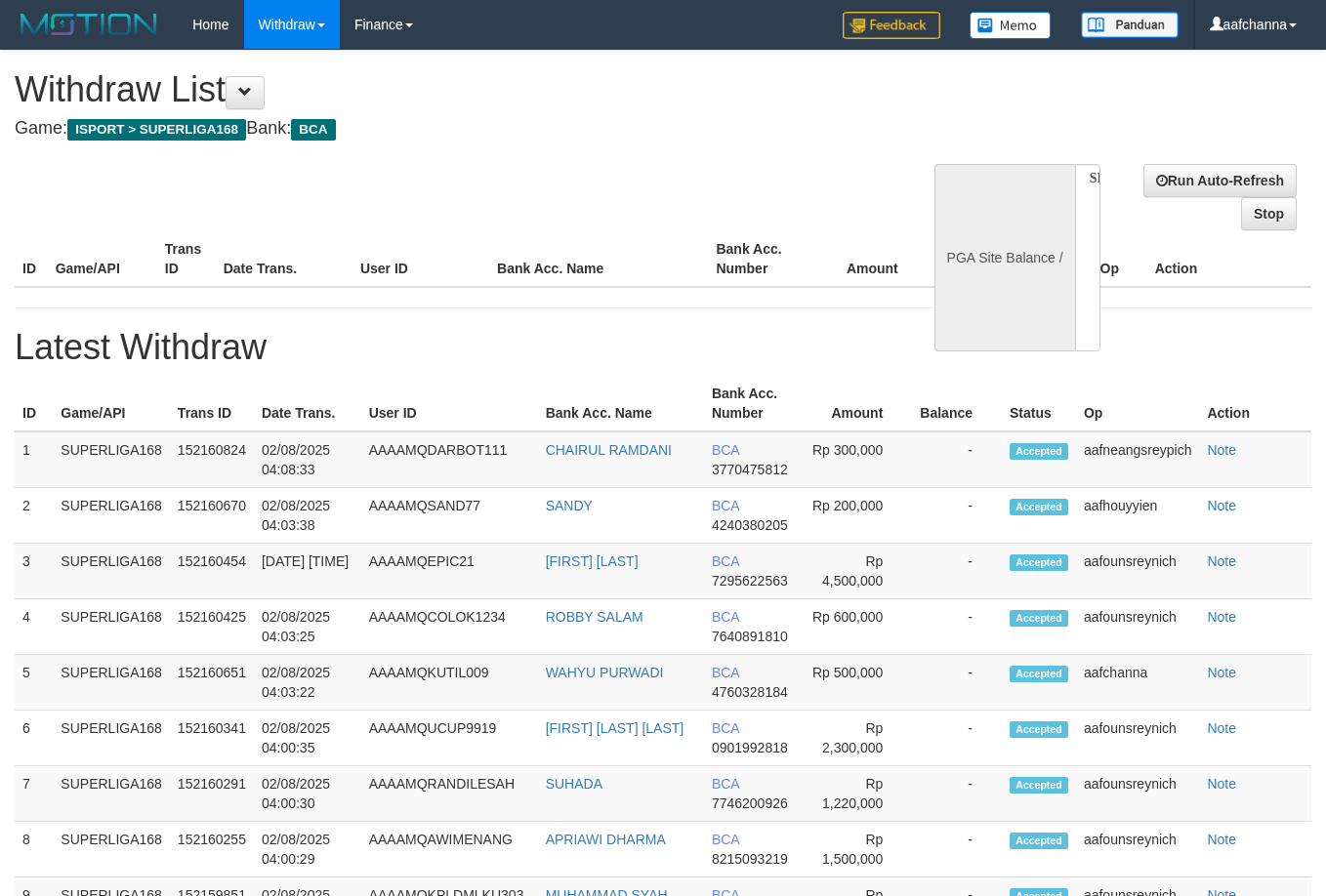 select 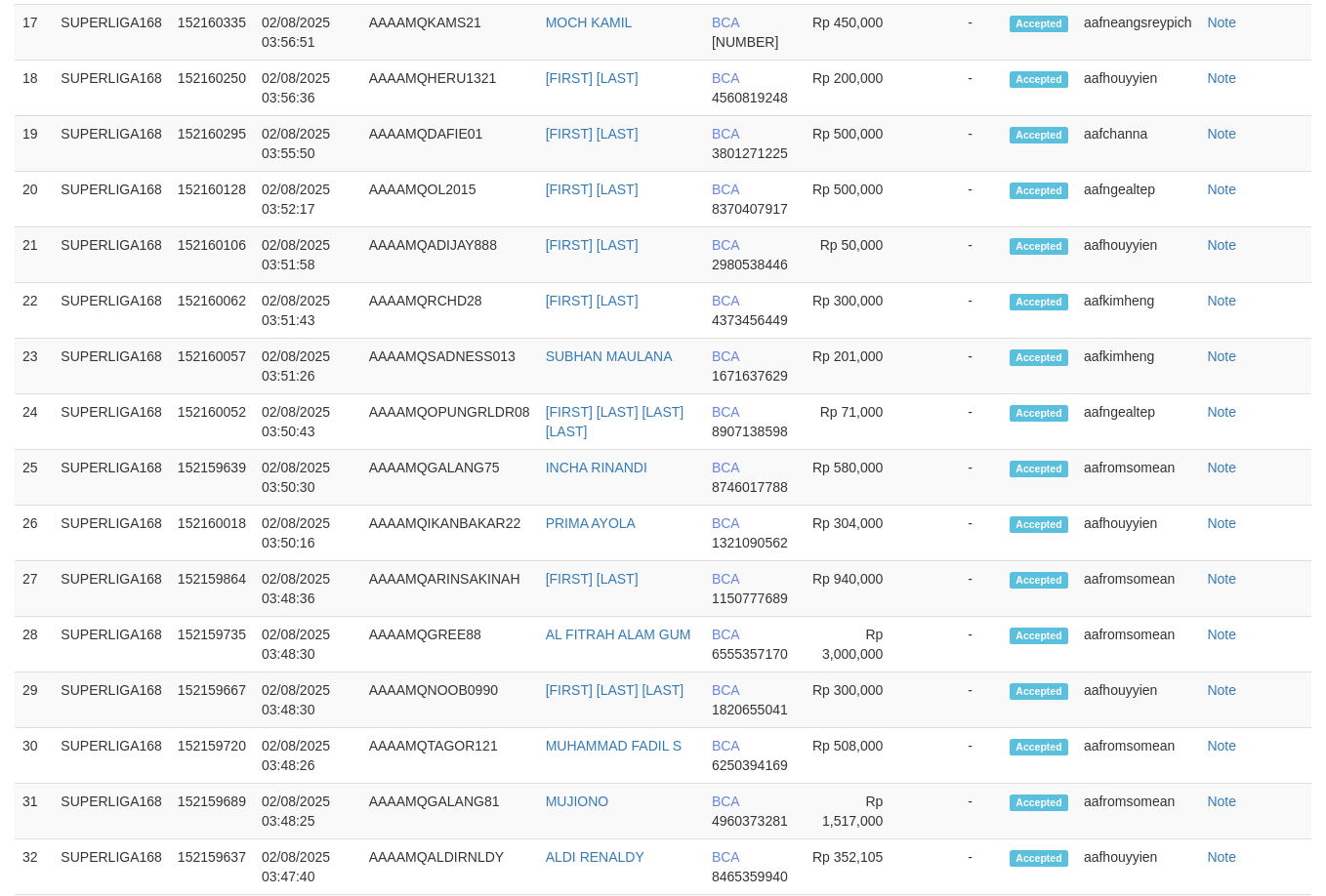 select on "**" 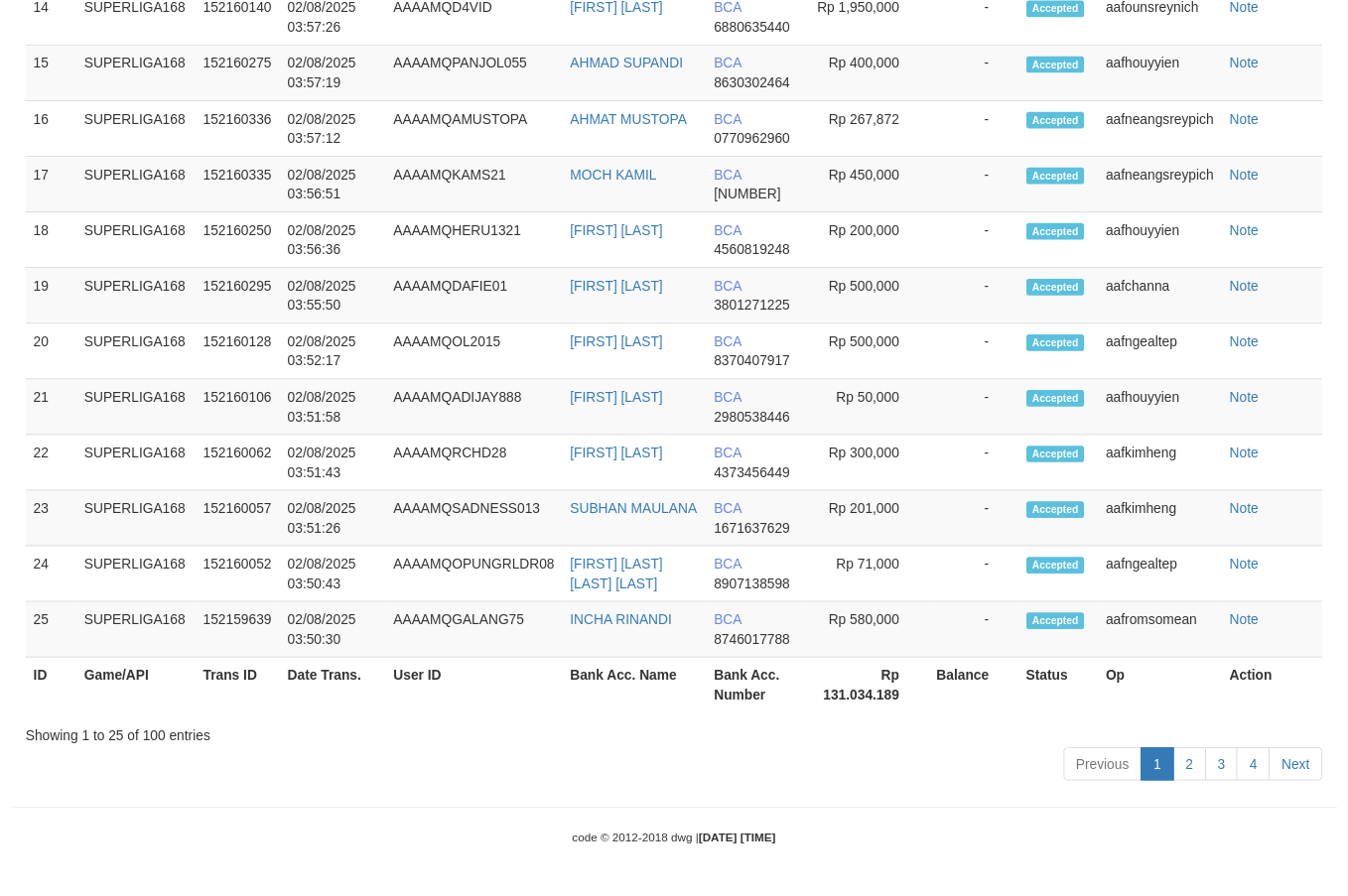 scroll, scrollTop: 3020, scrollLeft: 0, axis: vertical 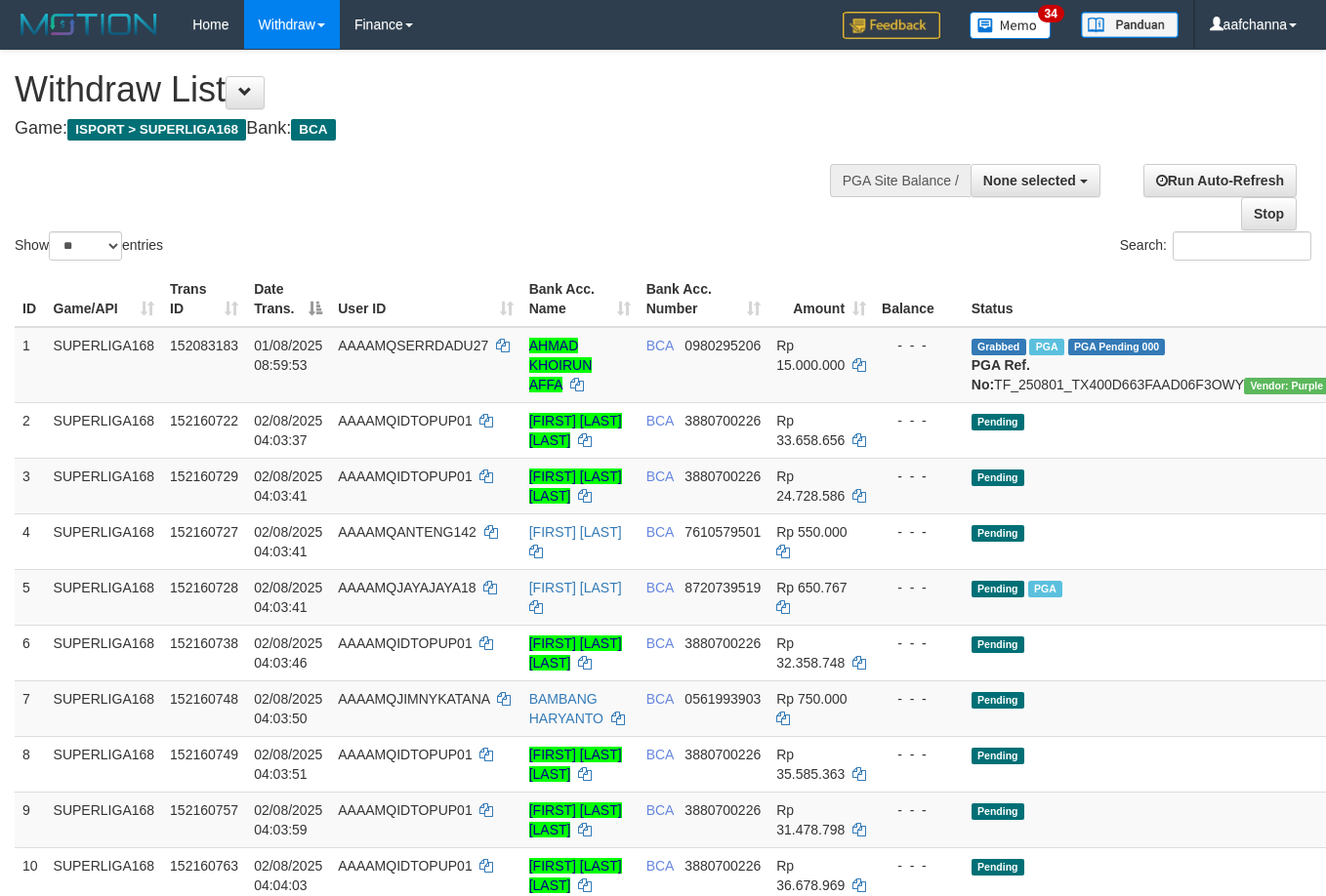 select 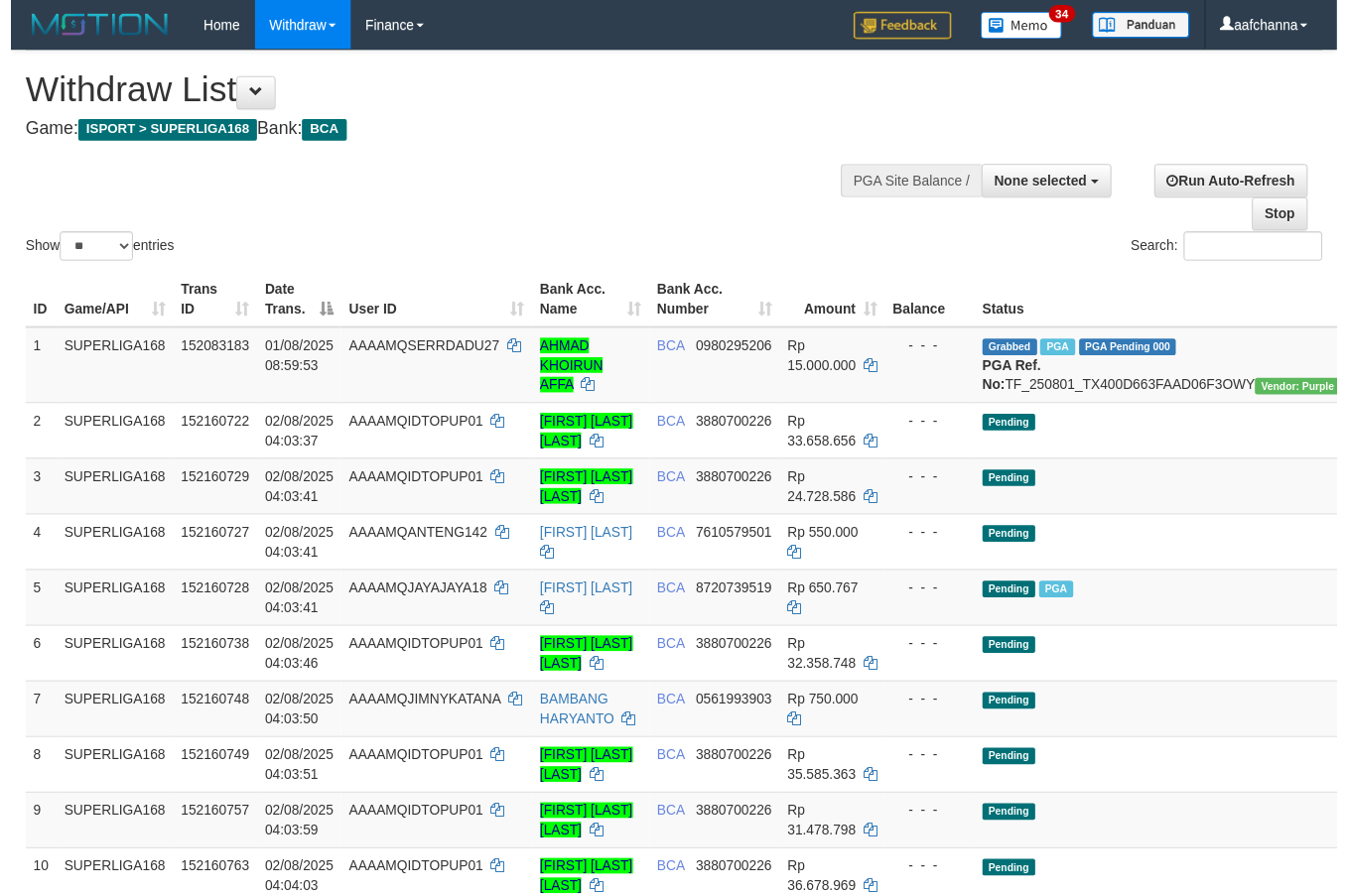 scroll, scrollTop: 3020, scrollLeft: 0, axis: vertical 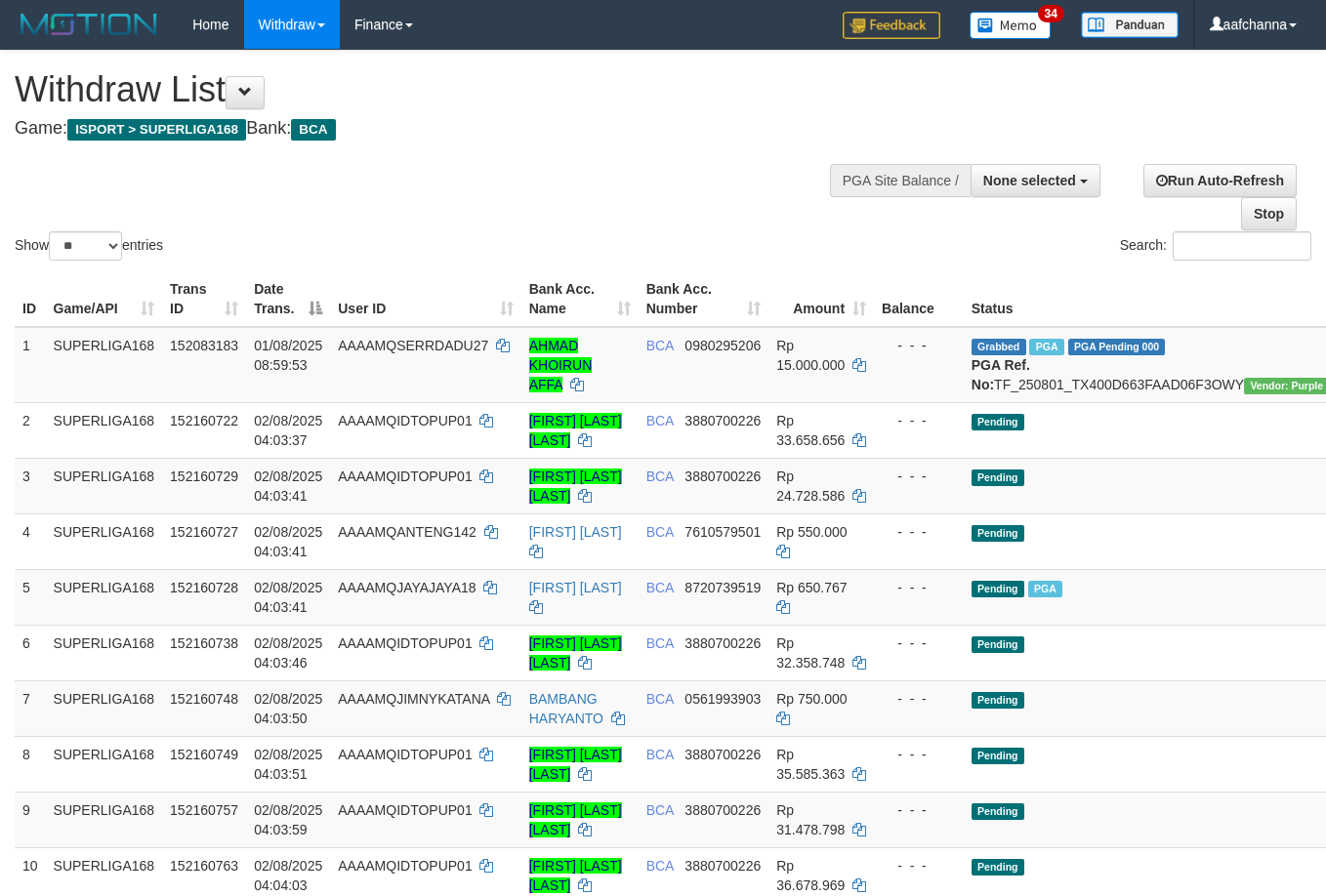 select 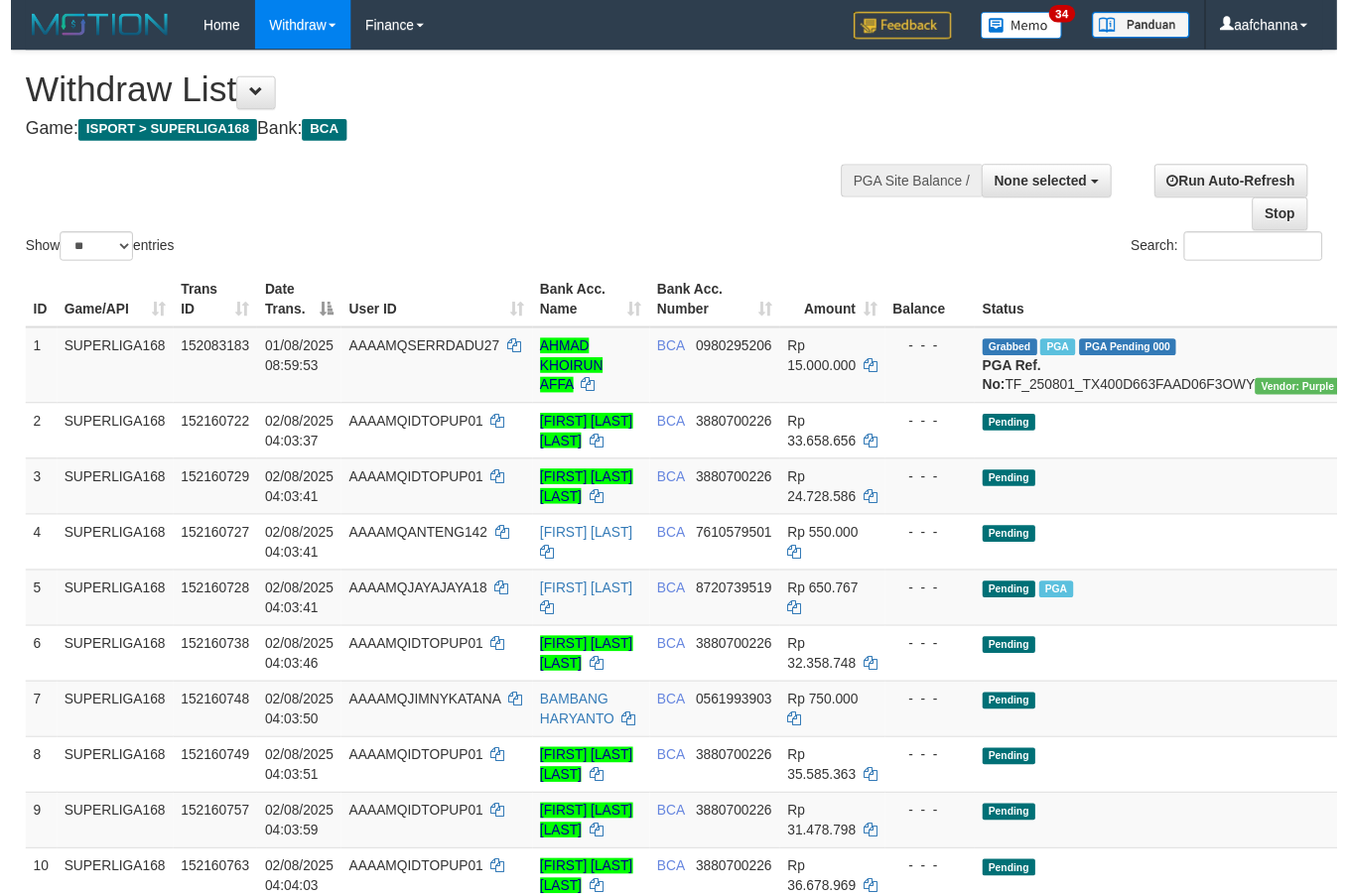 scroll, scrollTop: 3020, scrollLeft: 0, axis: vertical 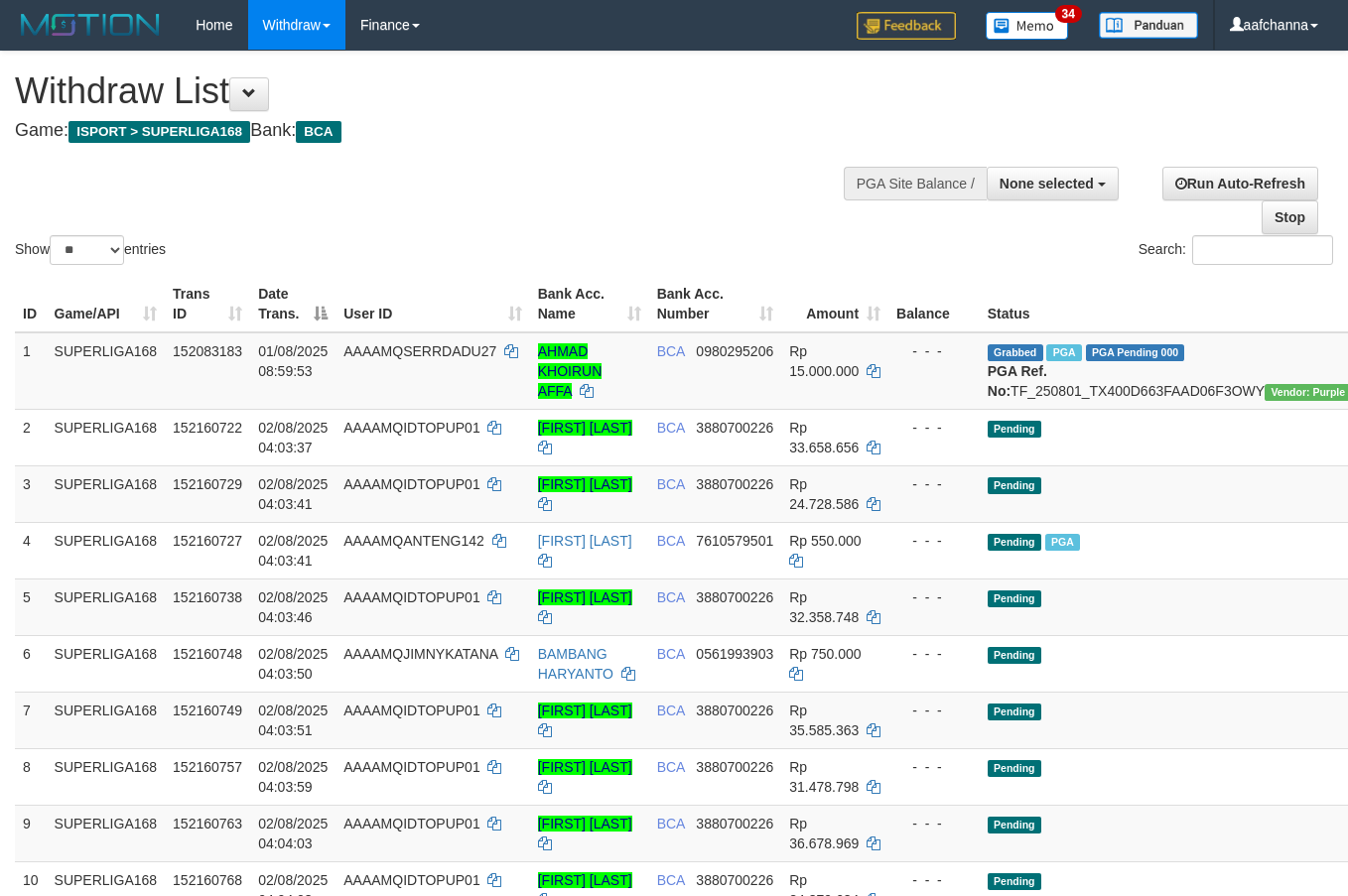 select 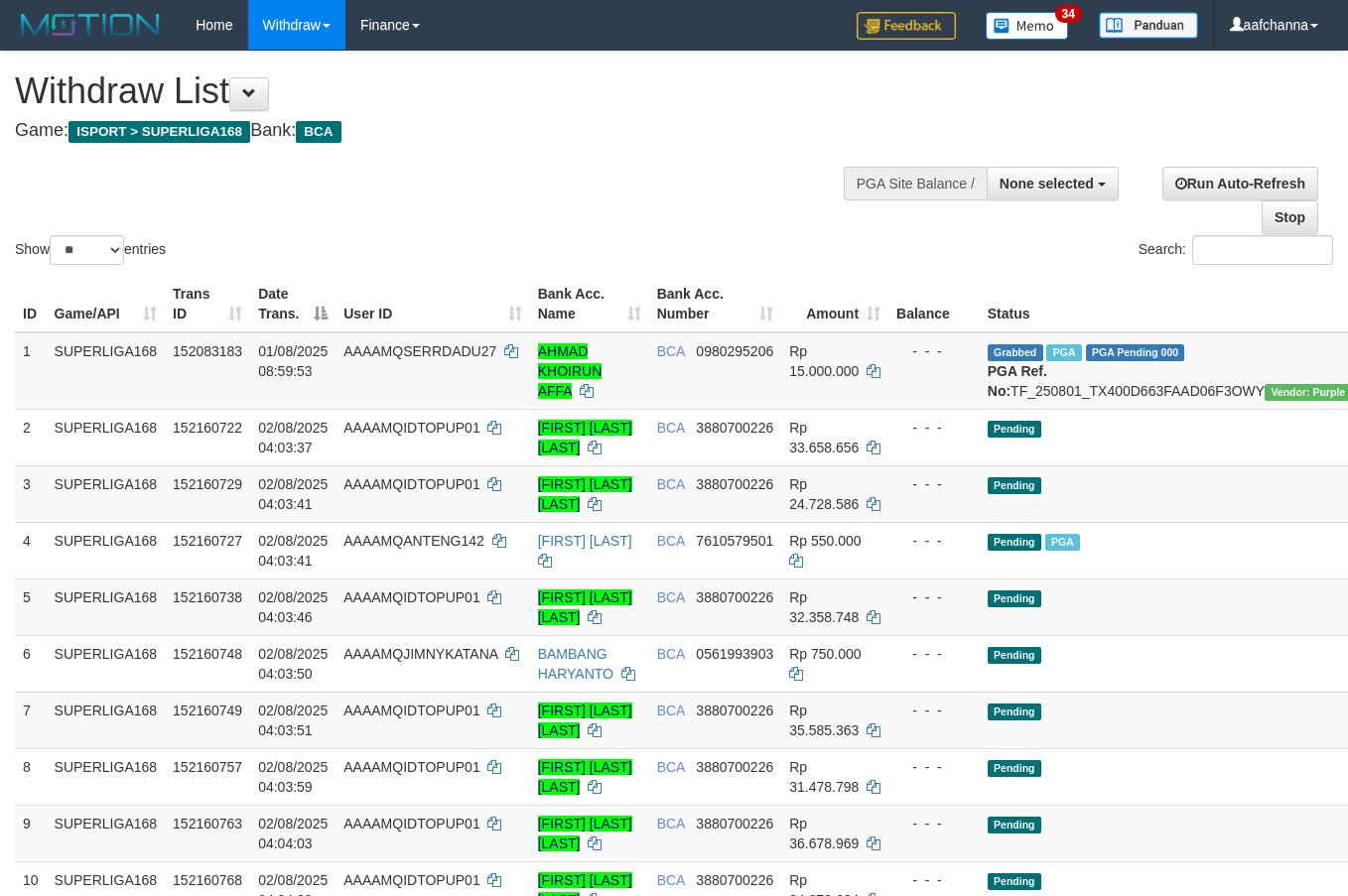 select 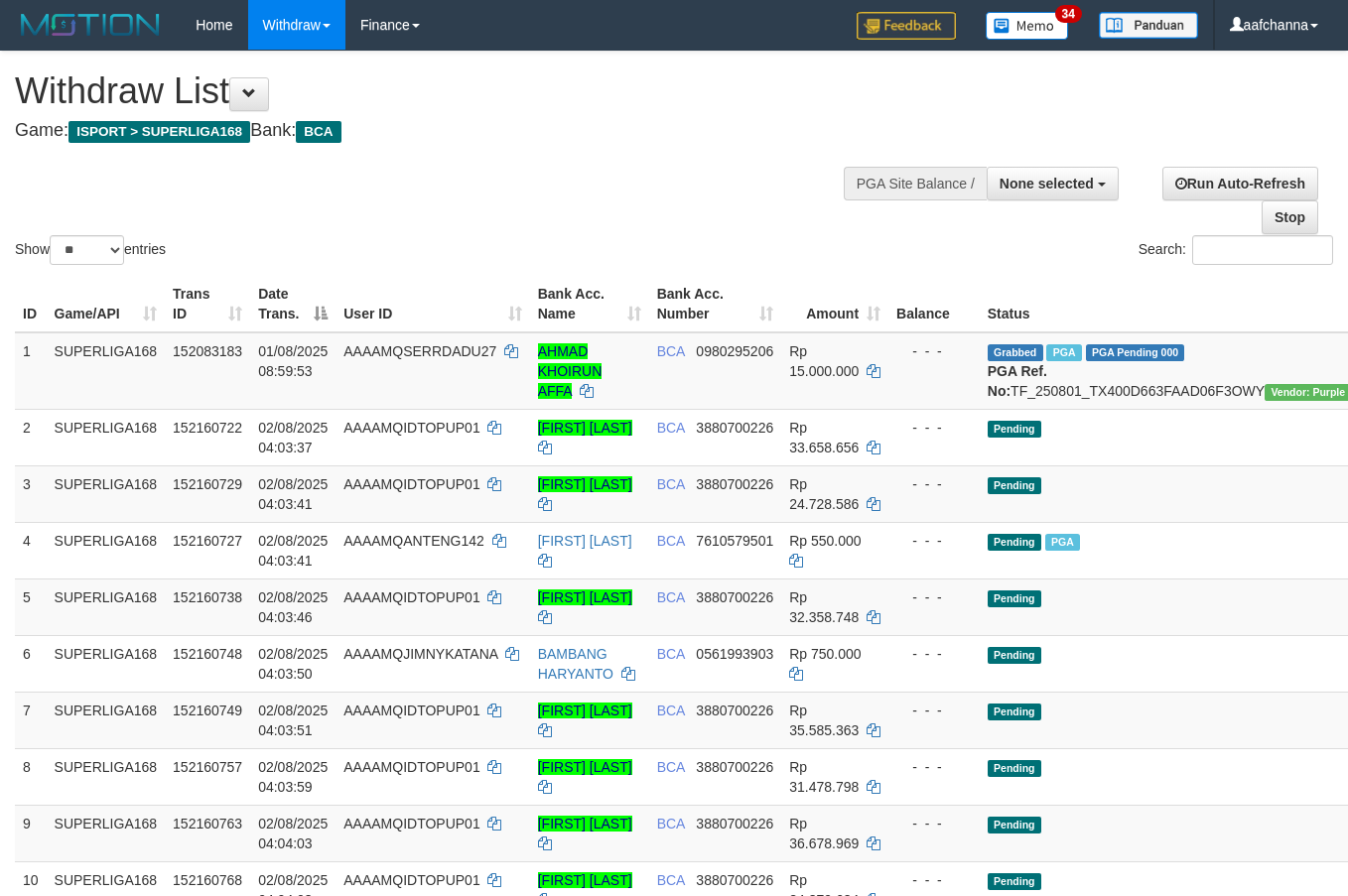select 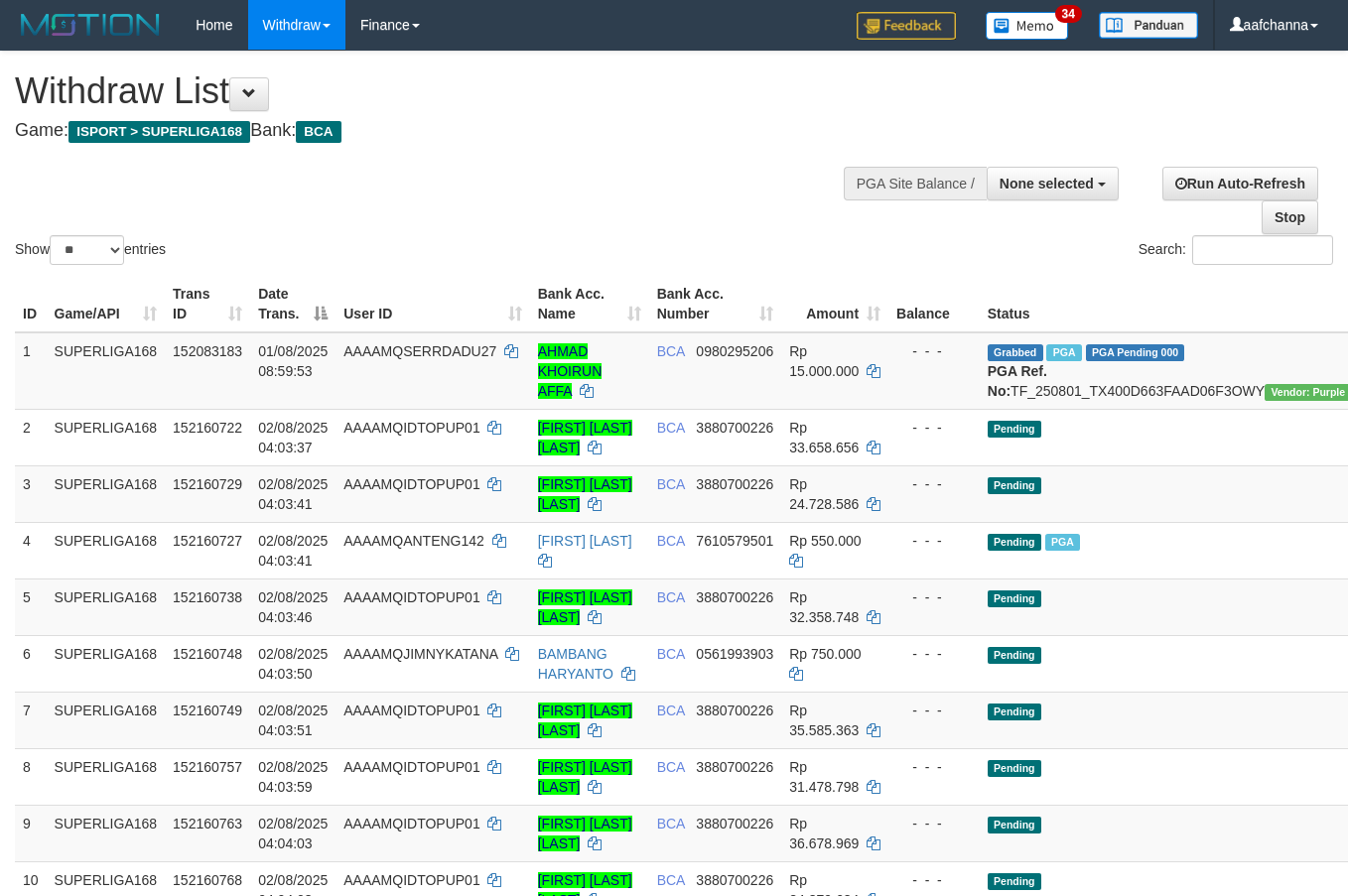 select 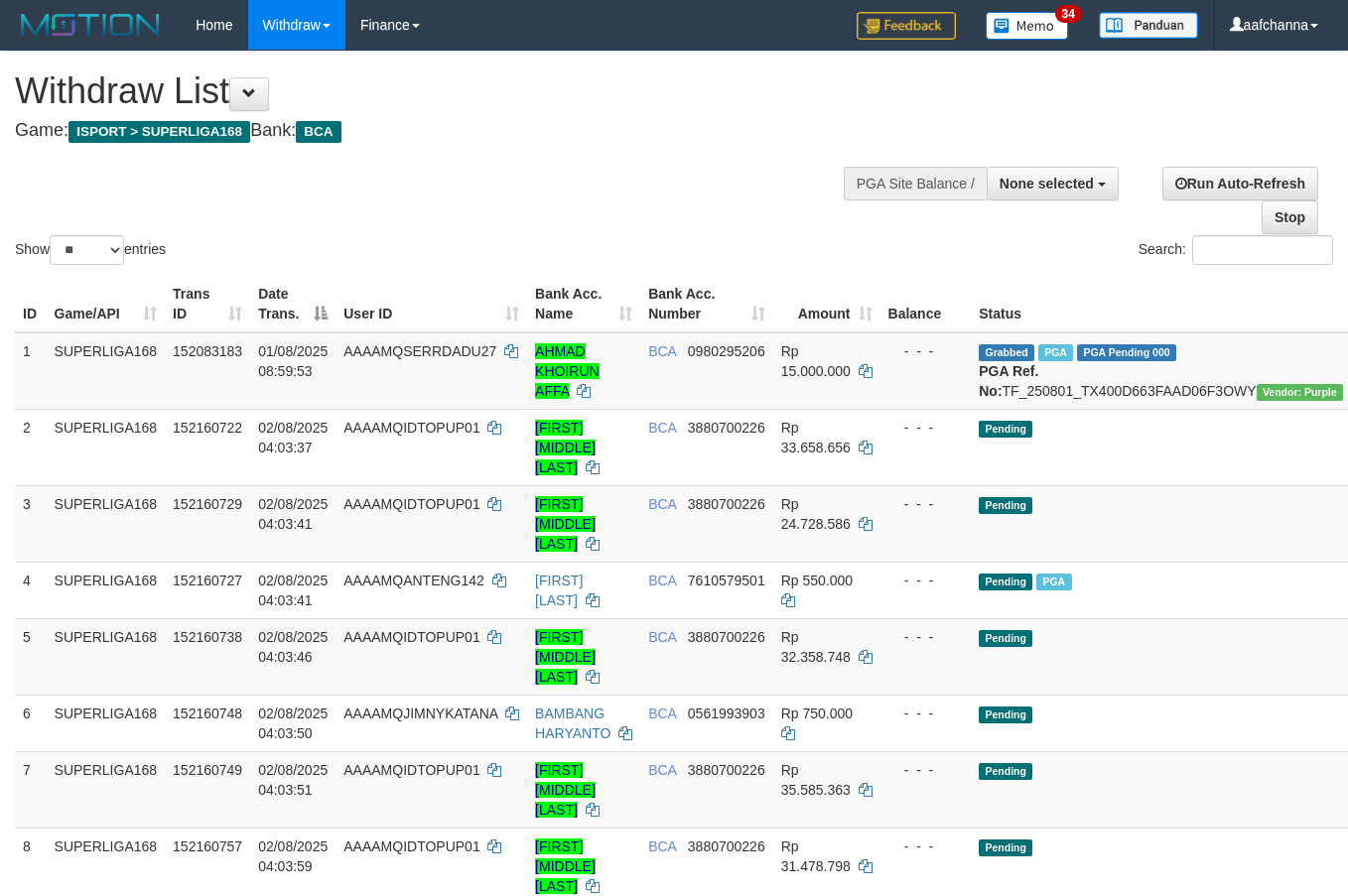 select 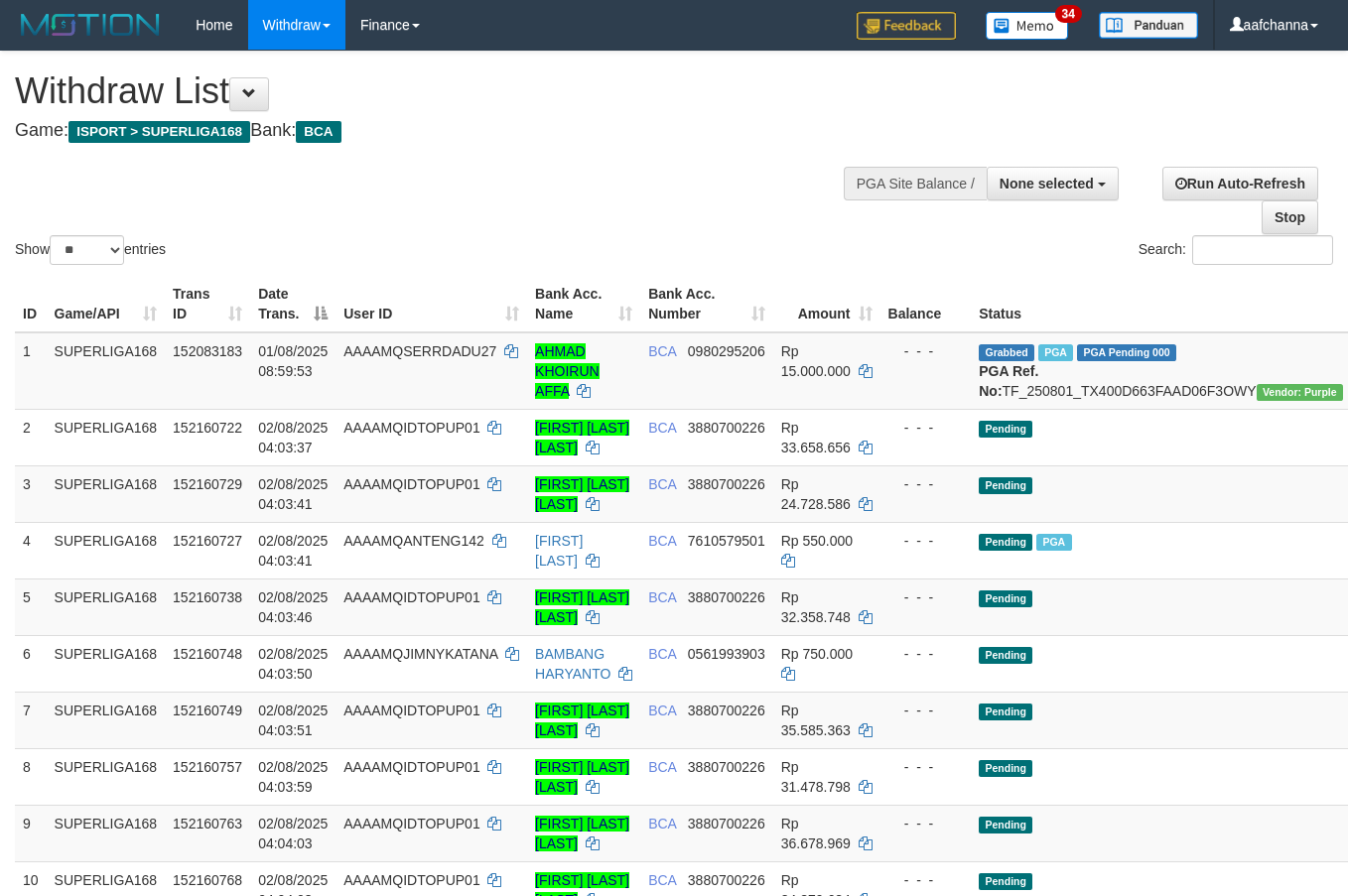 select 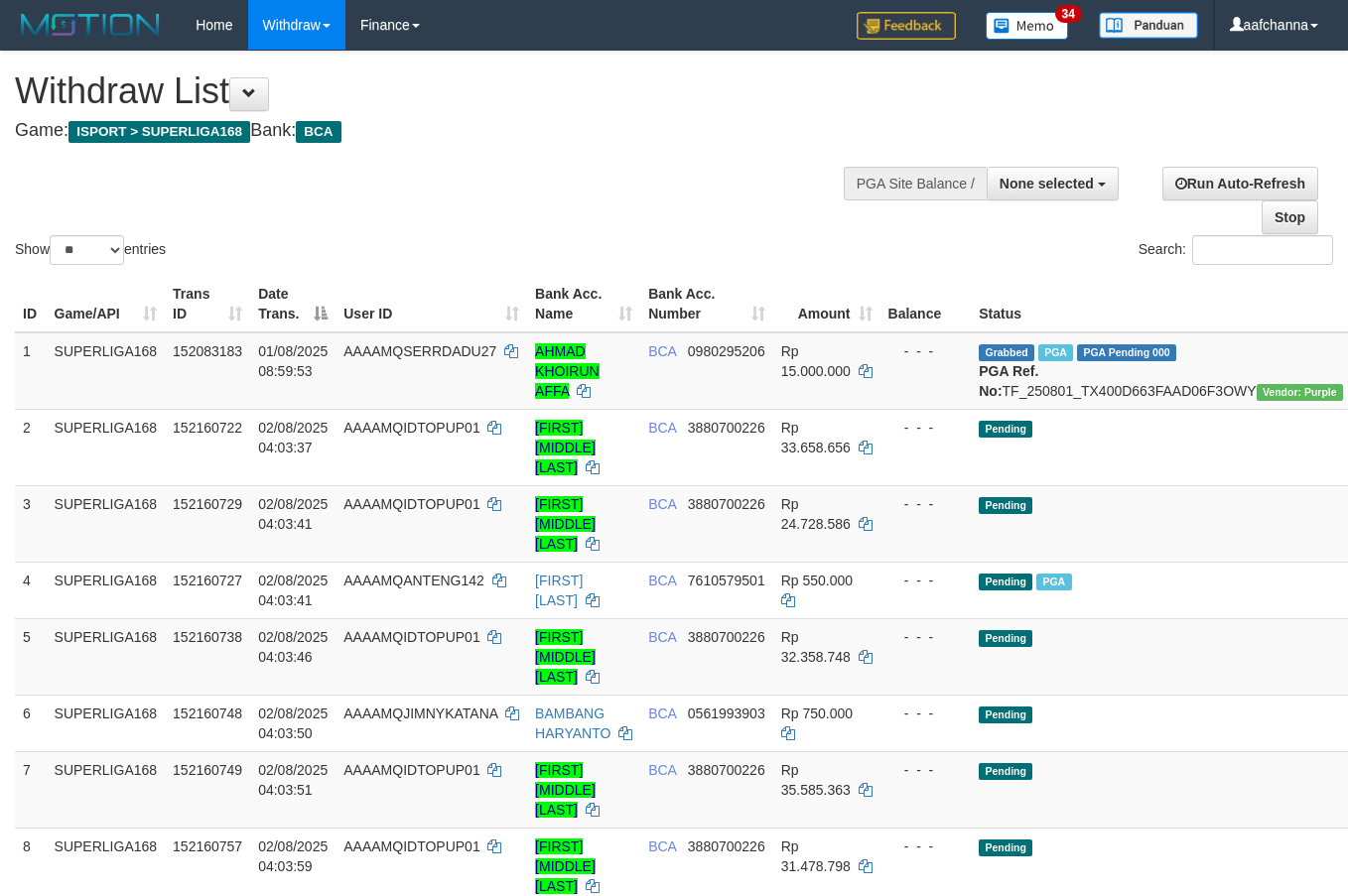 select 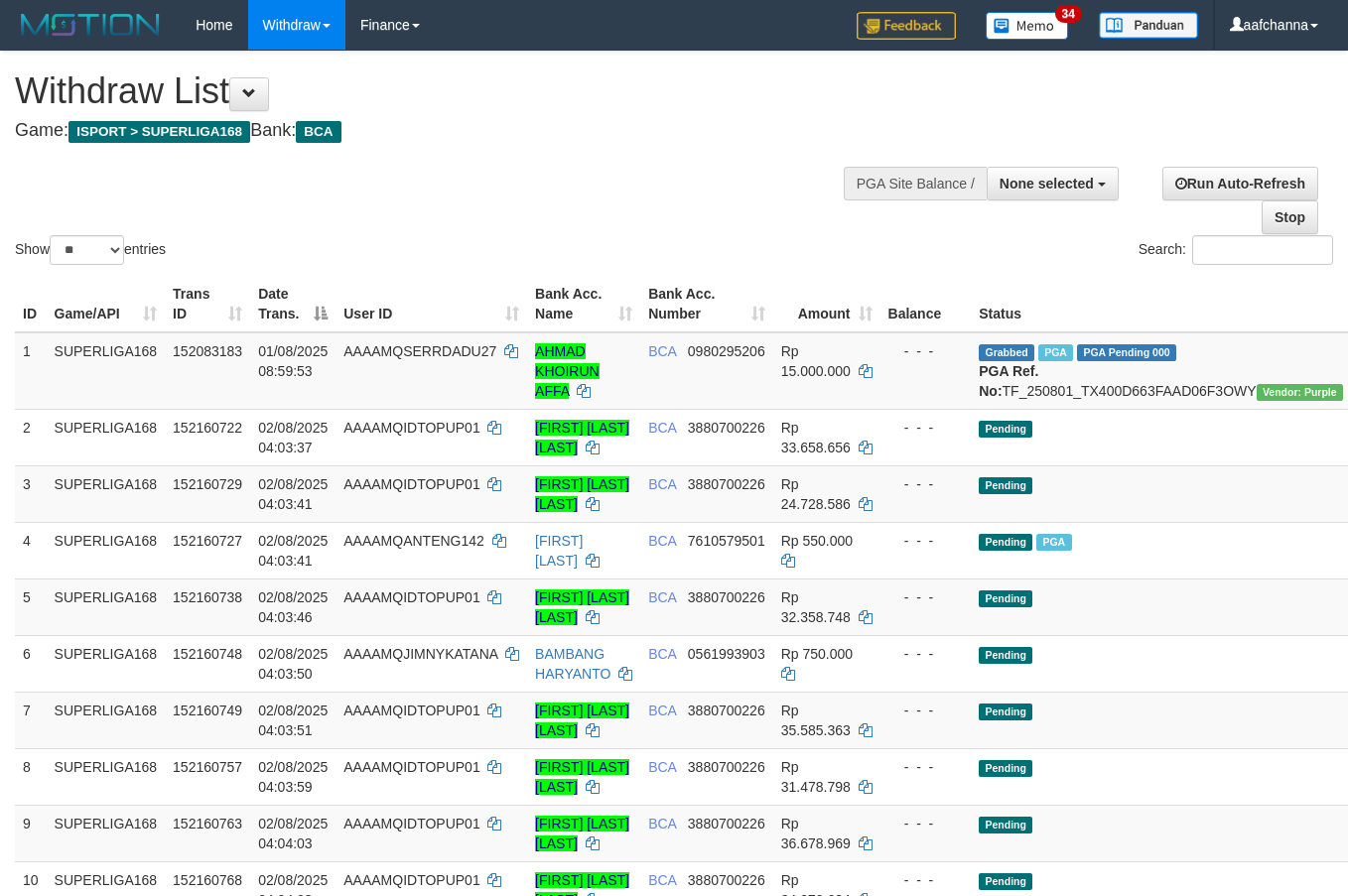 select 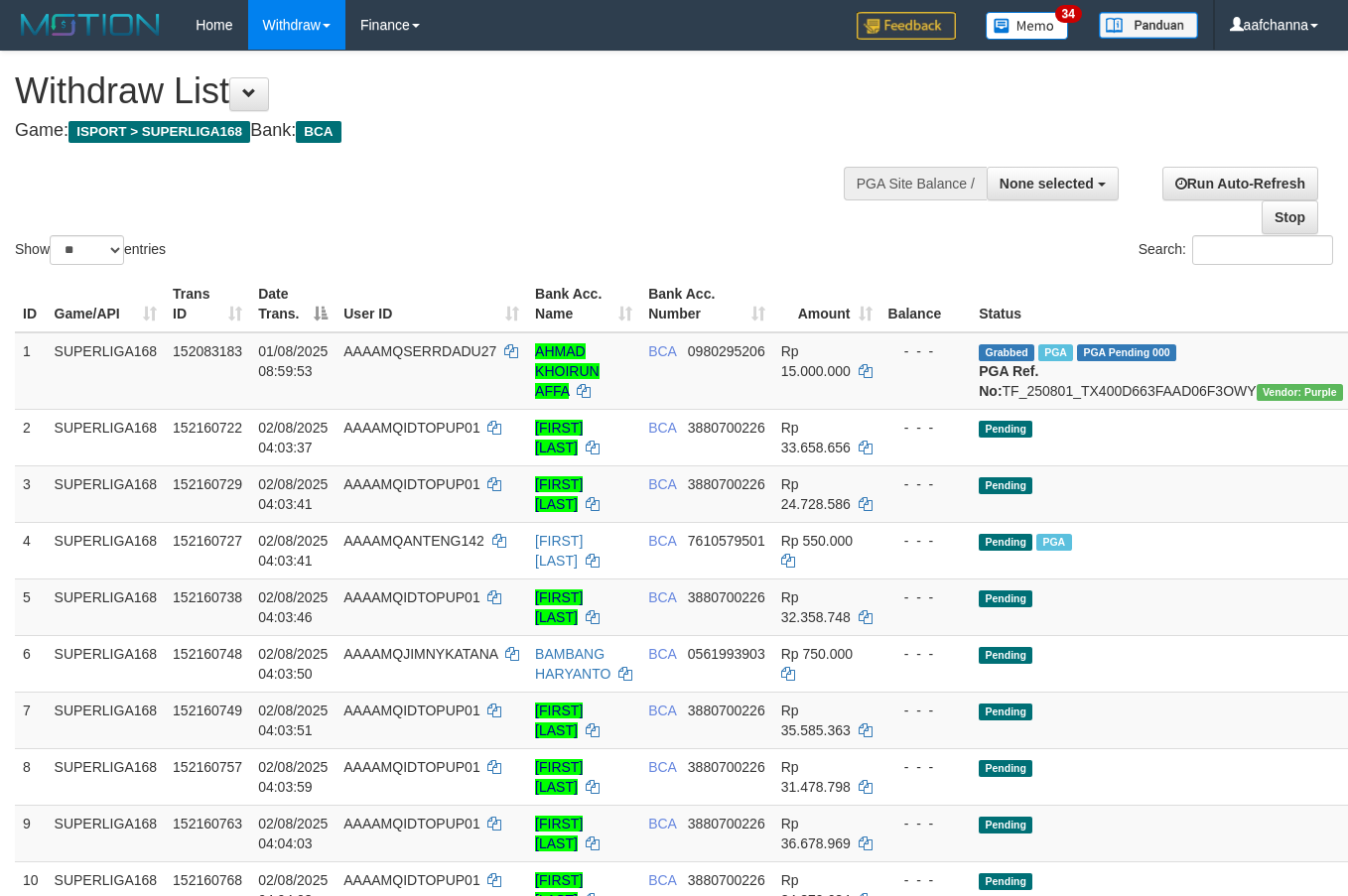 select 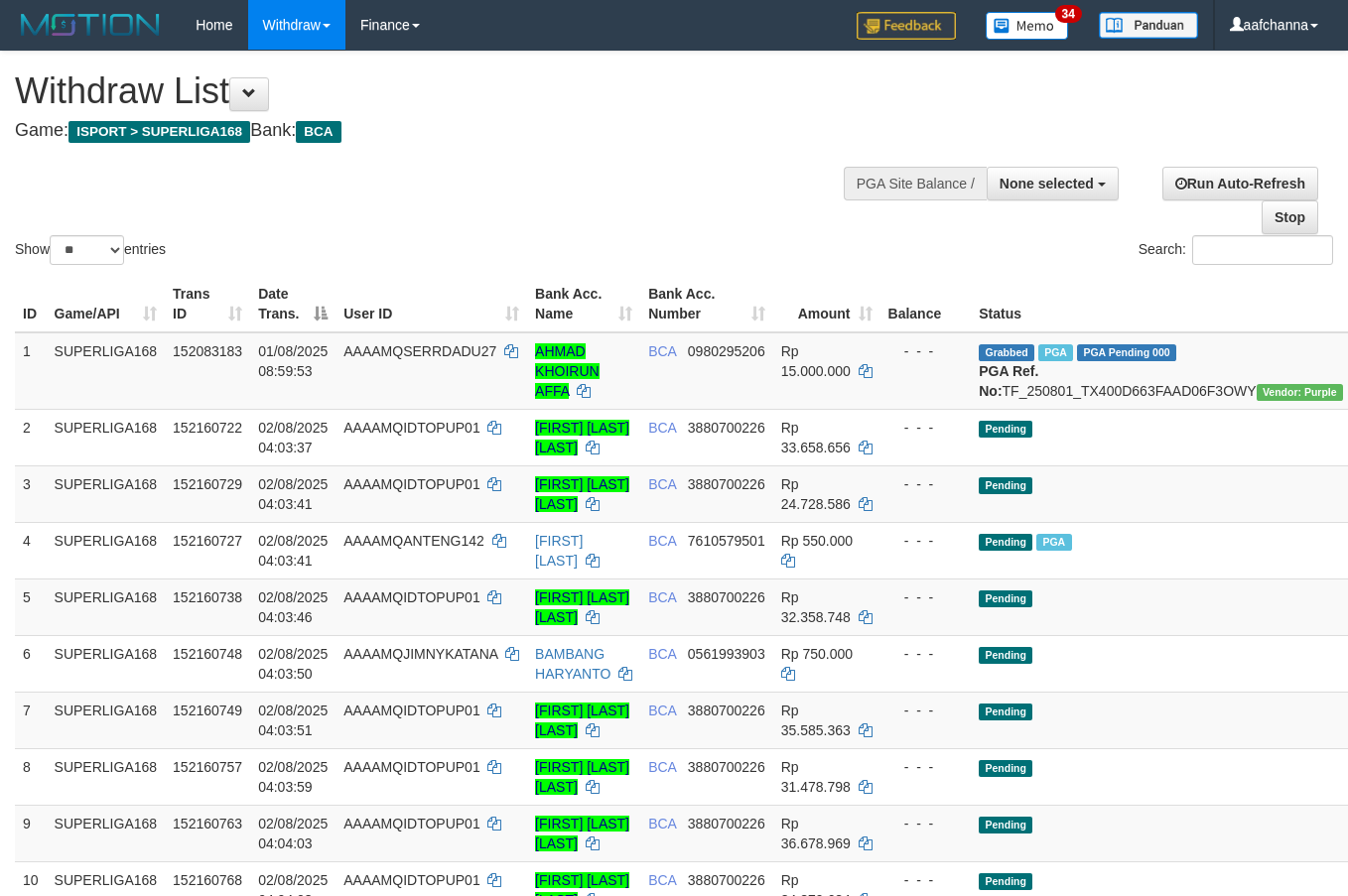 select 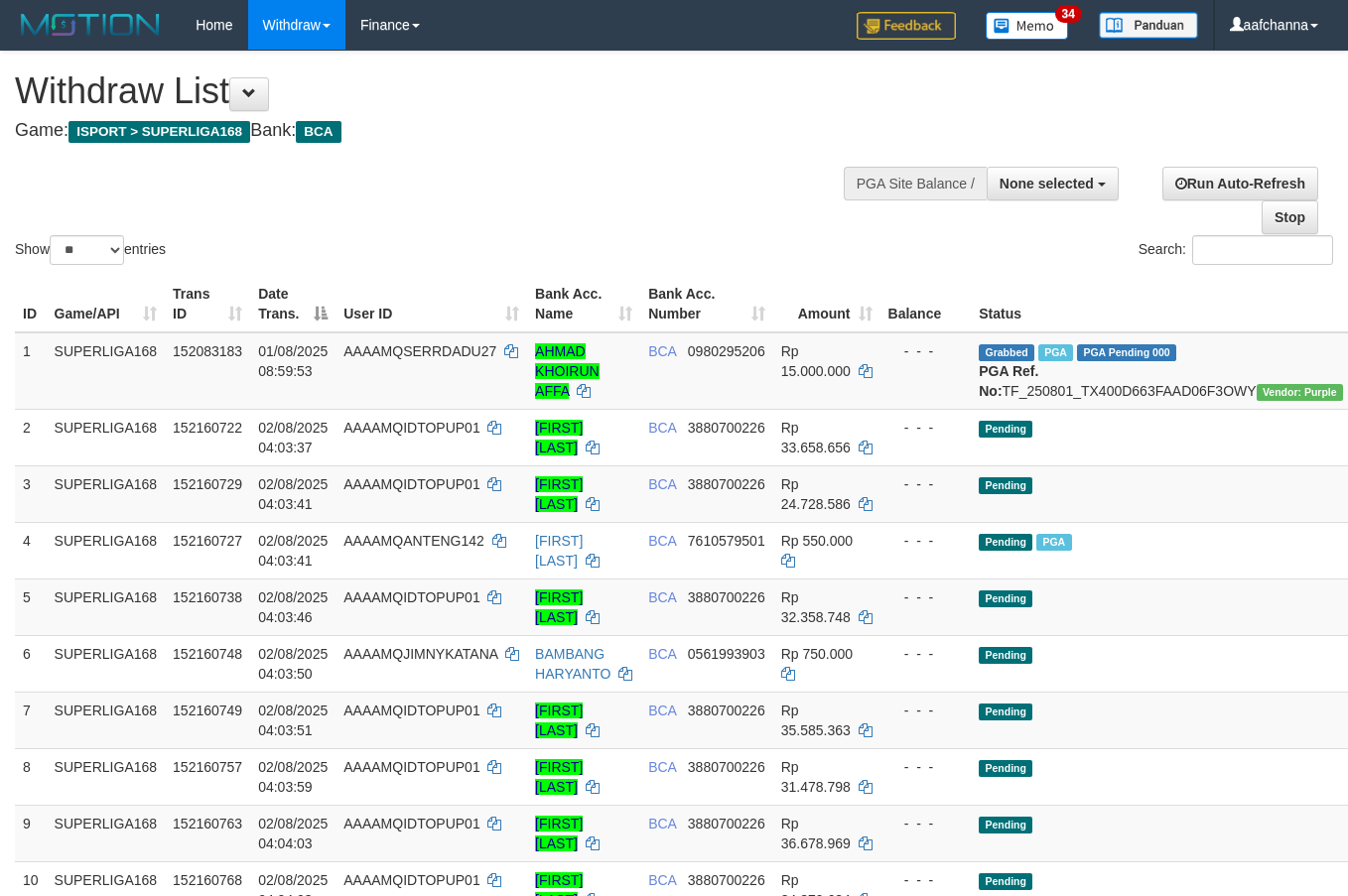 select 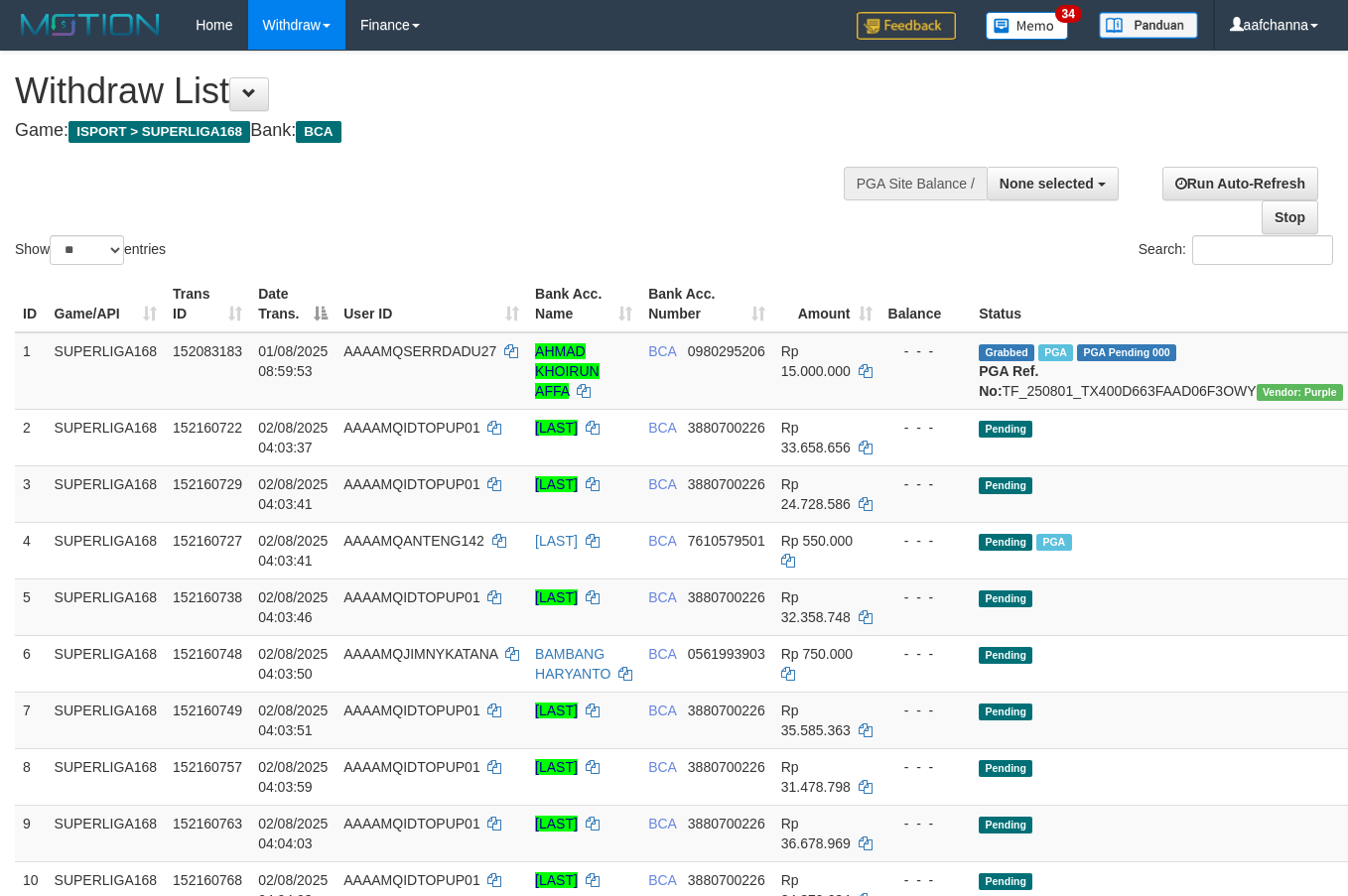 select 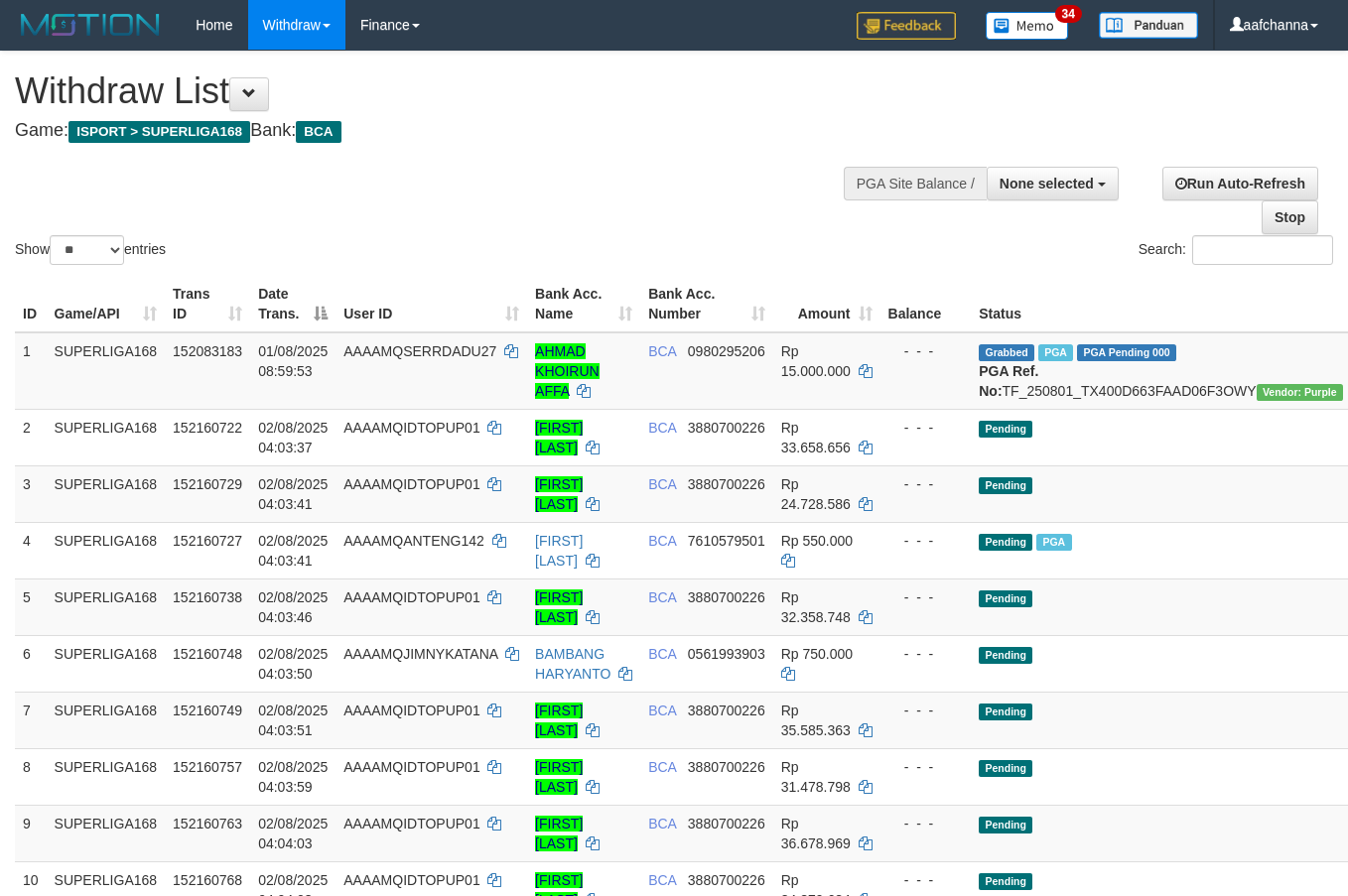 select 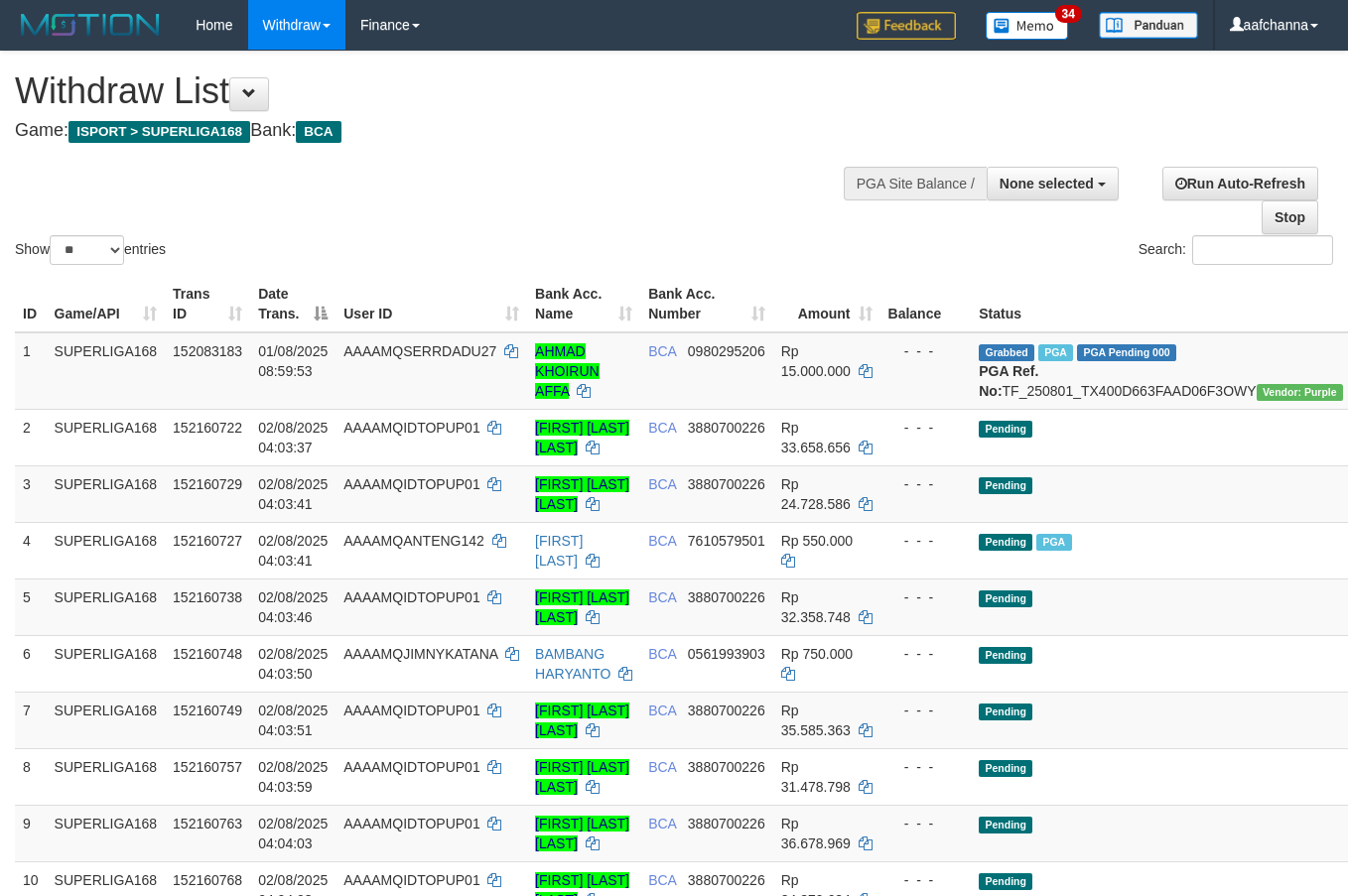 select 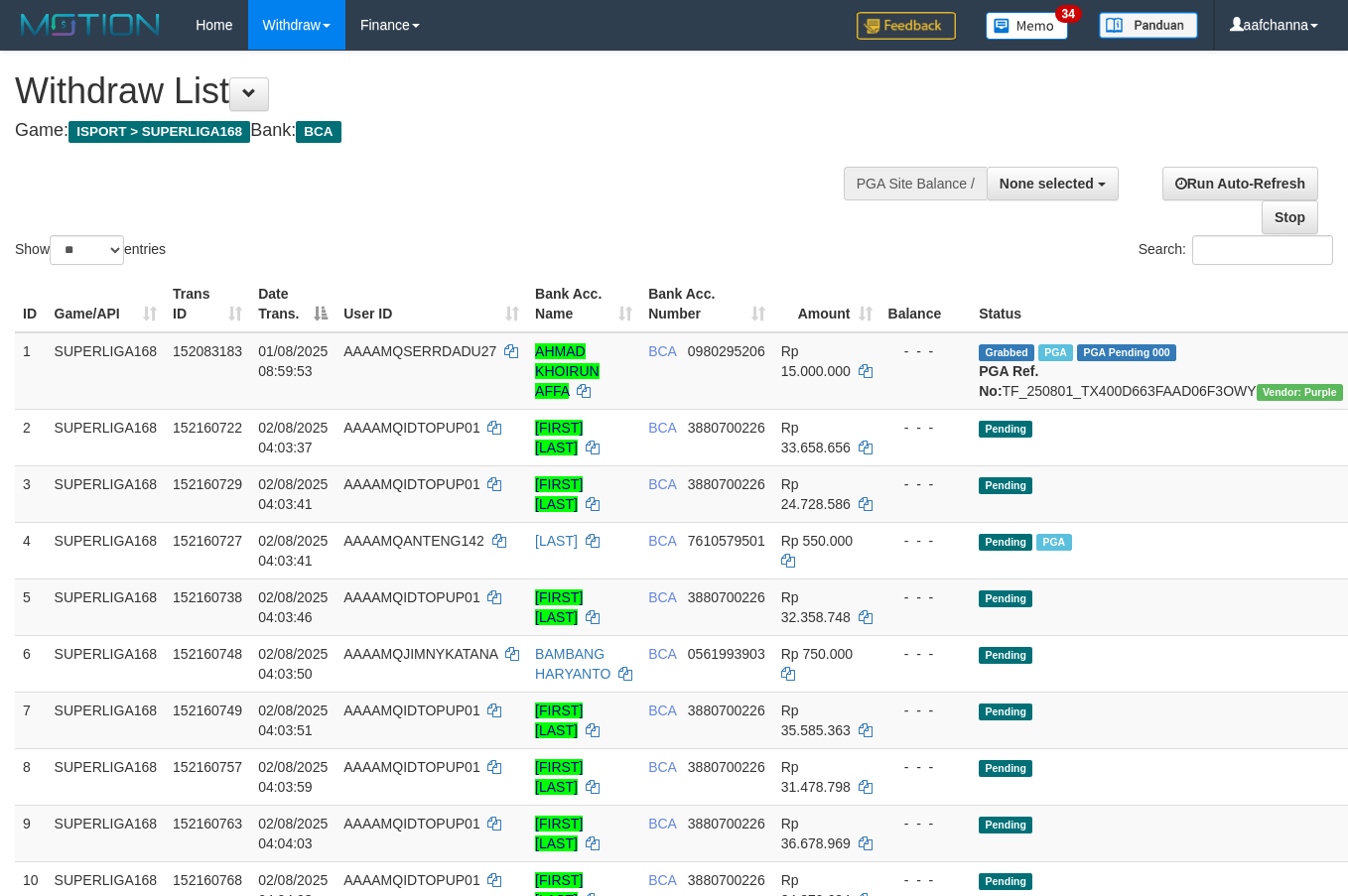 select 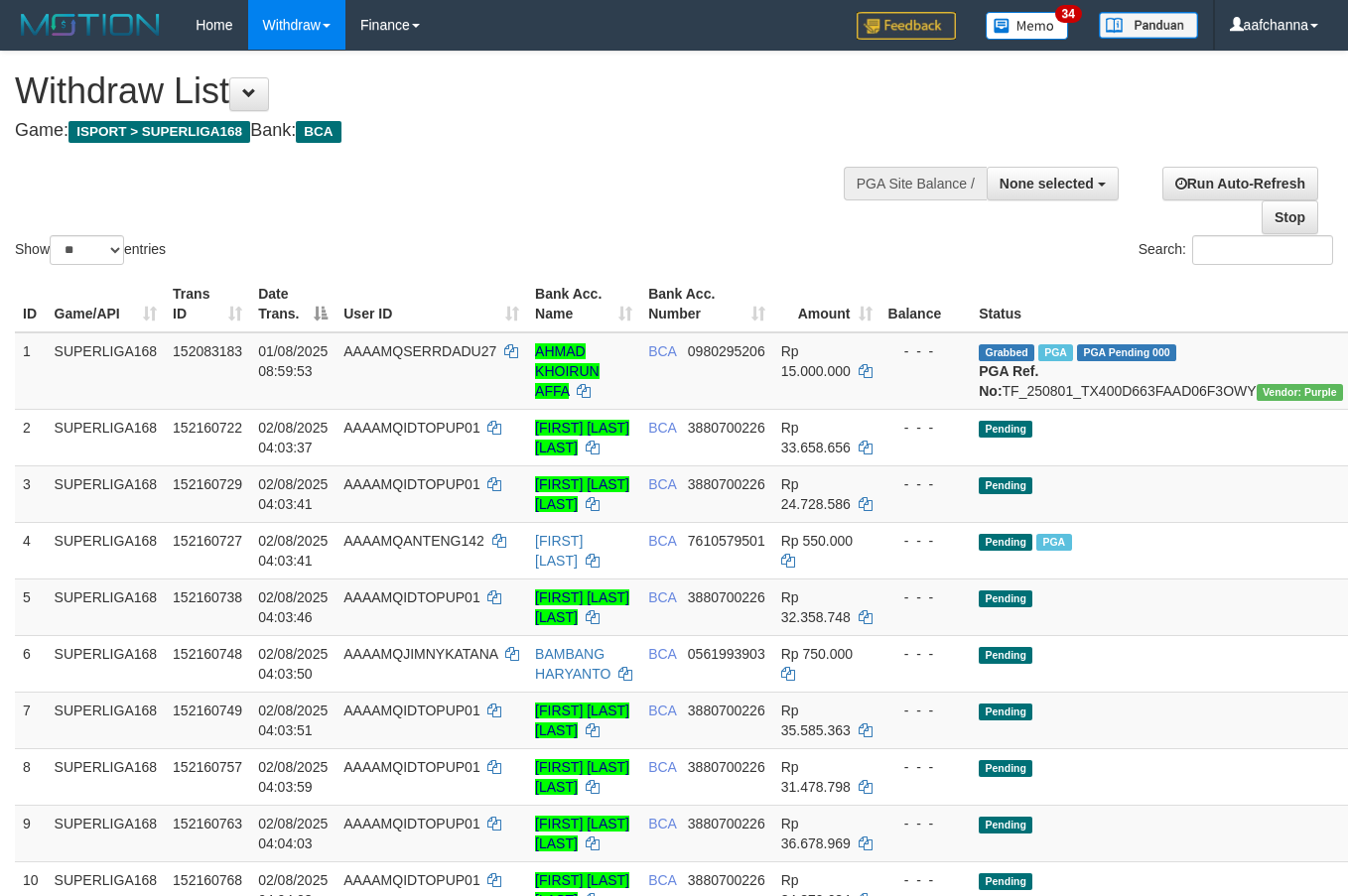 select 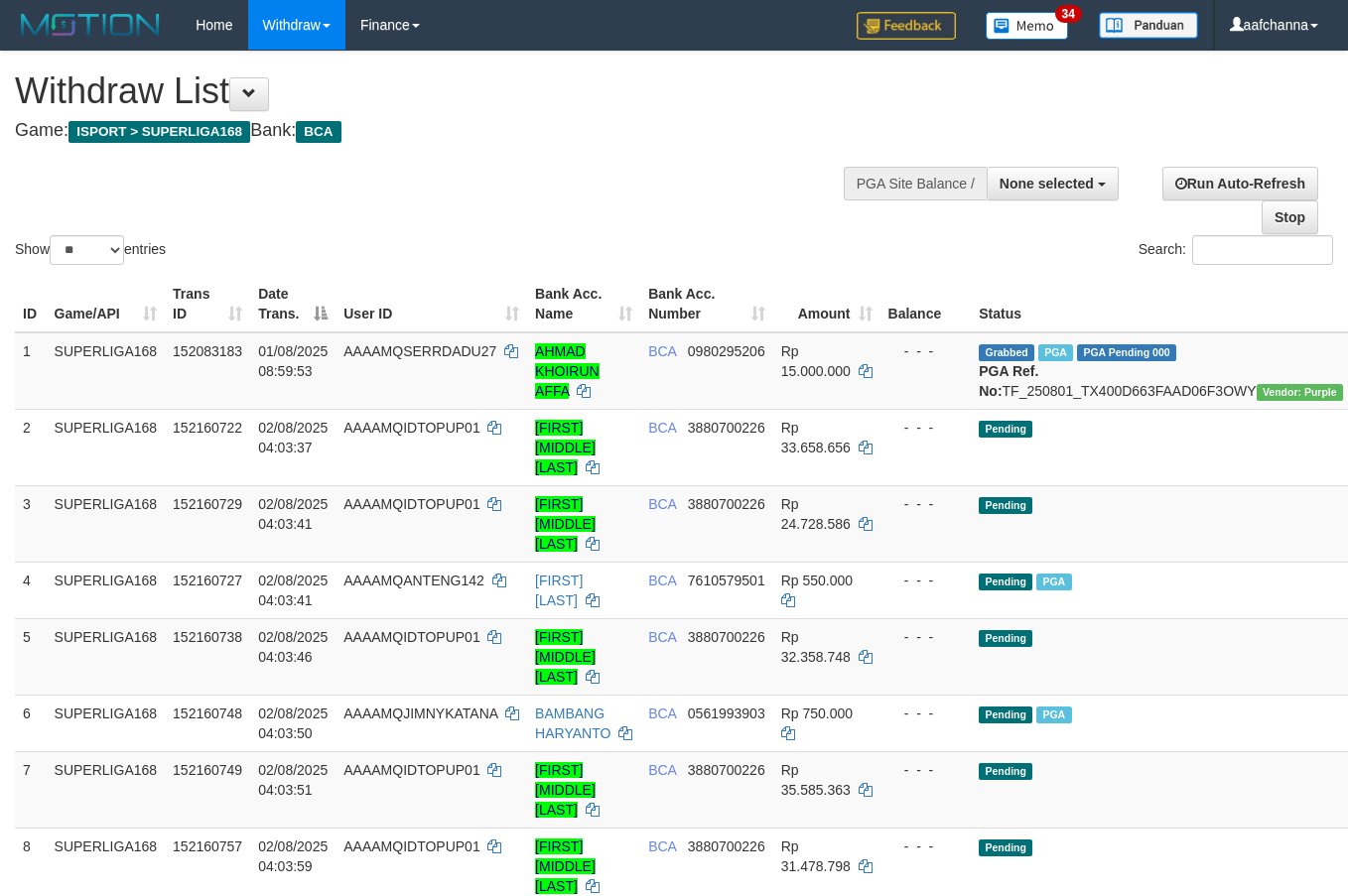 select 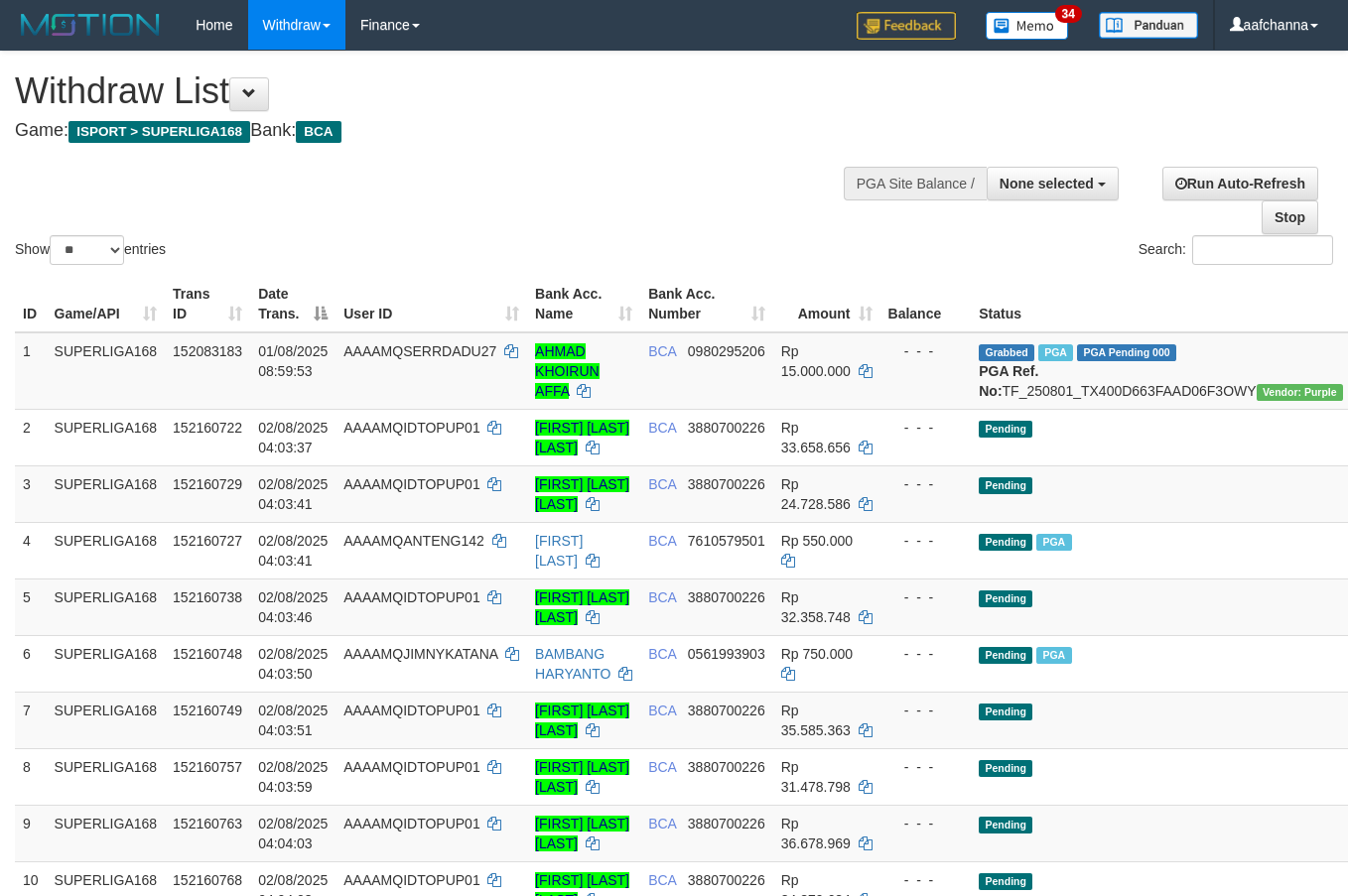 select 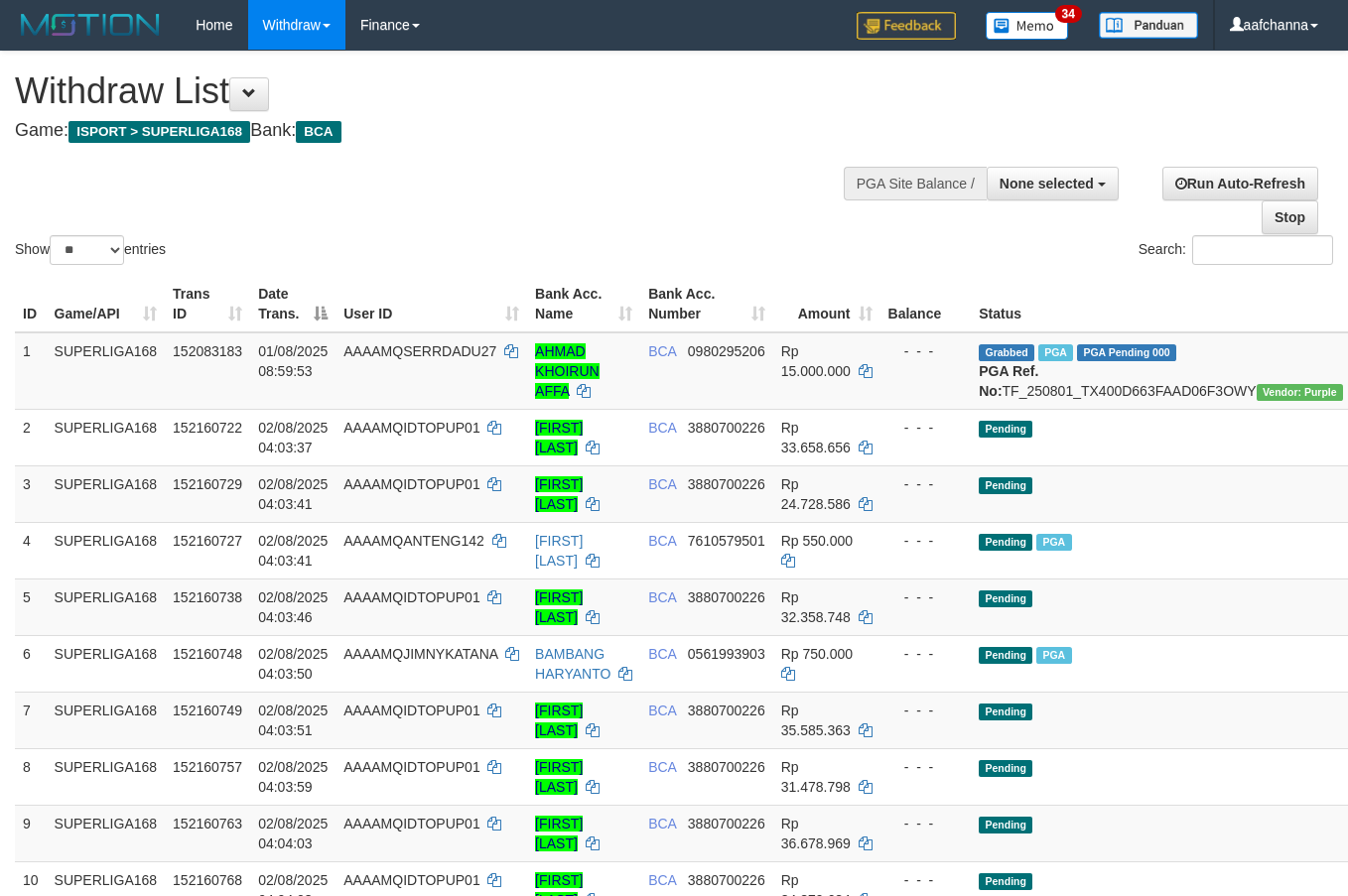 select 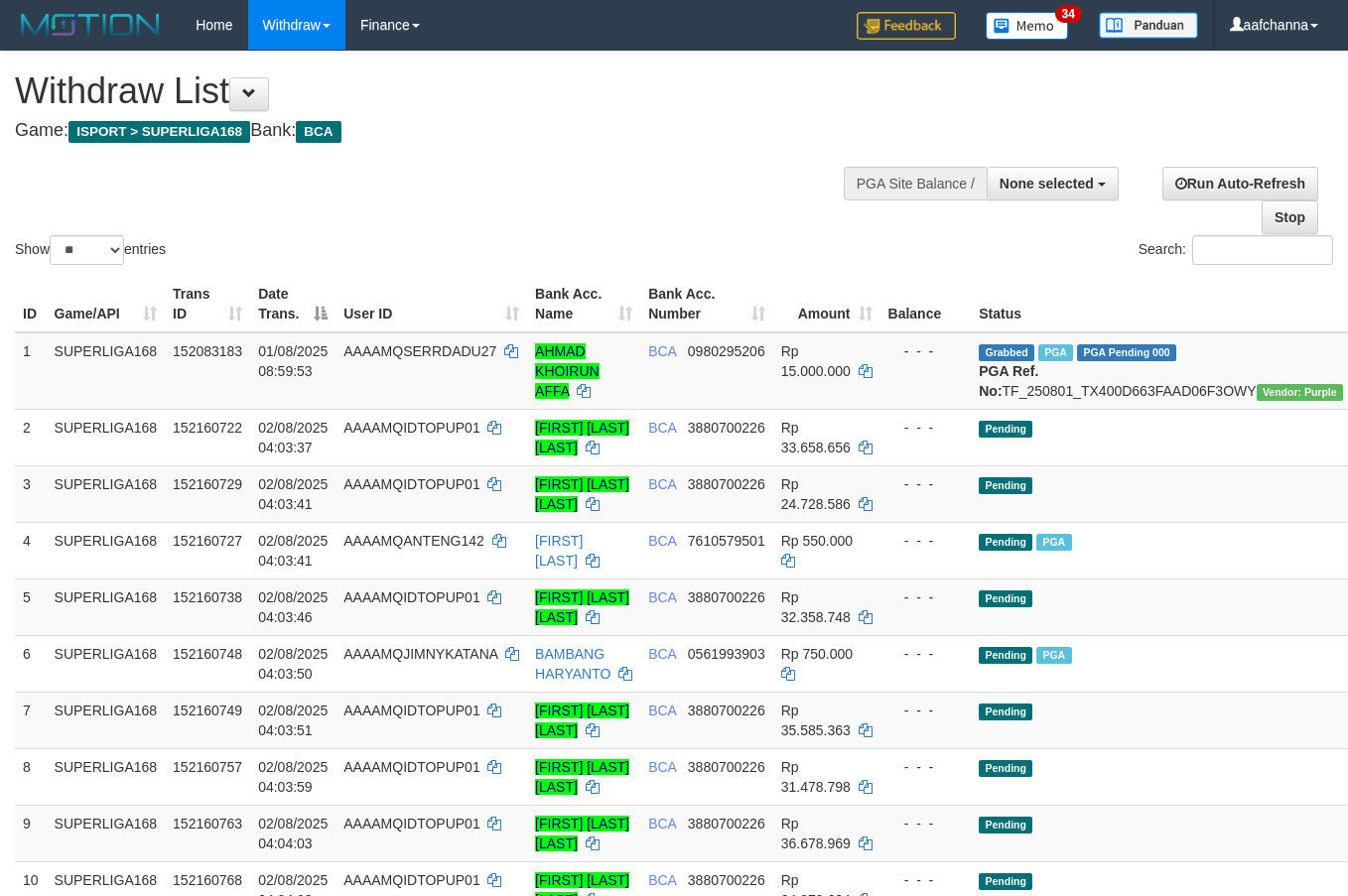select 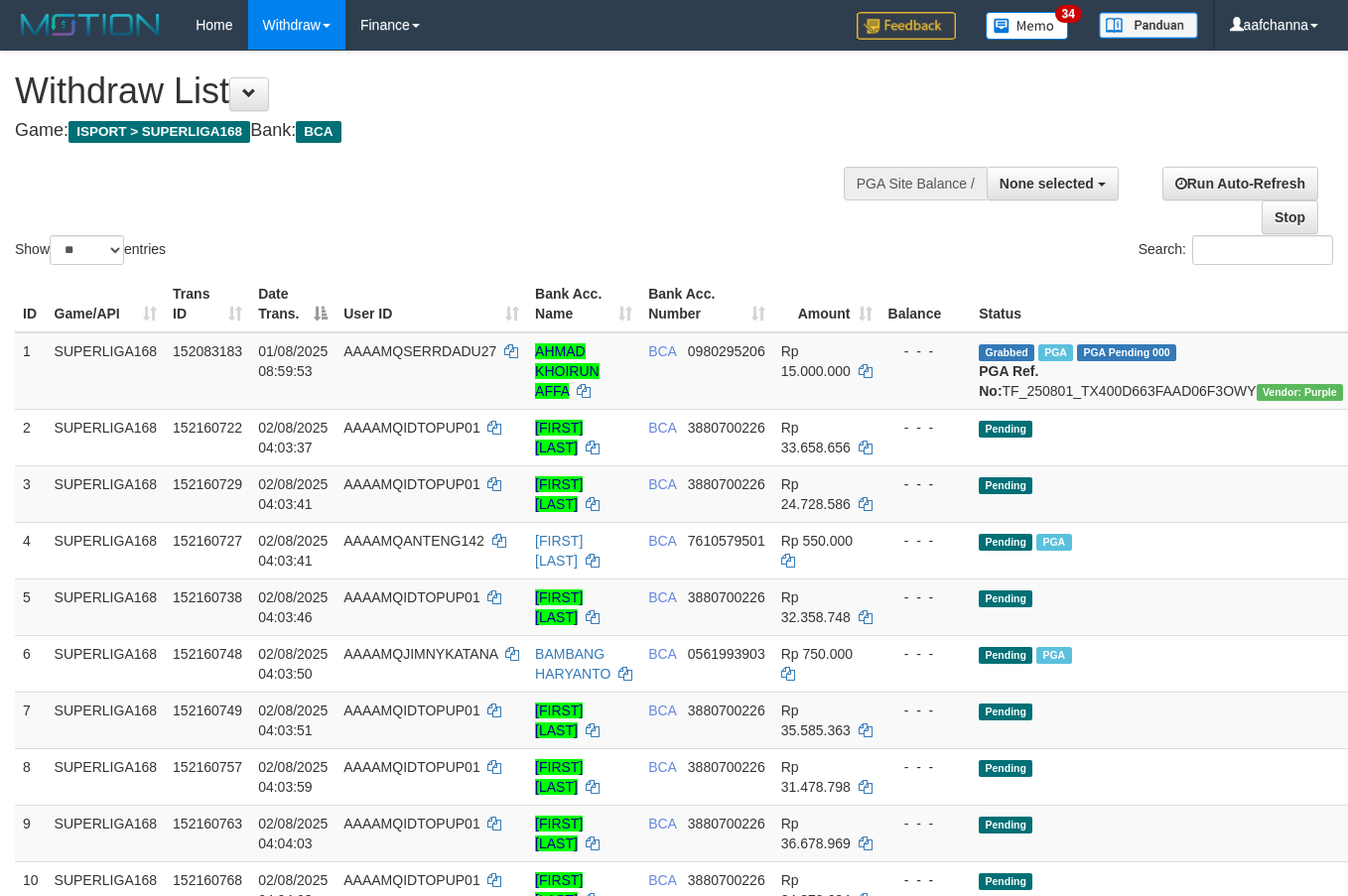 select 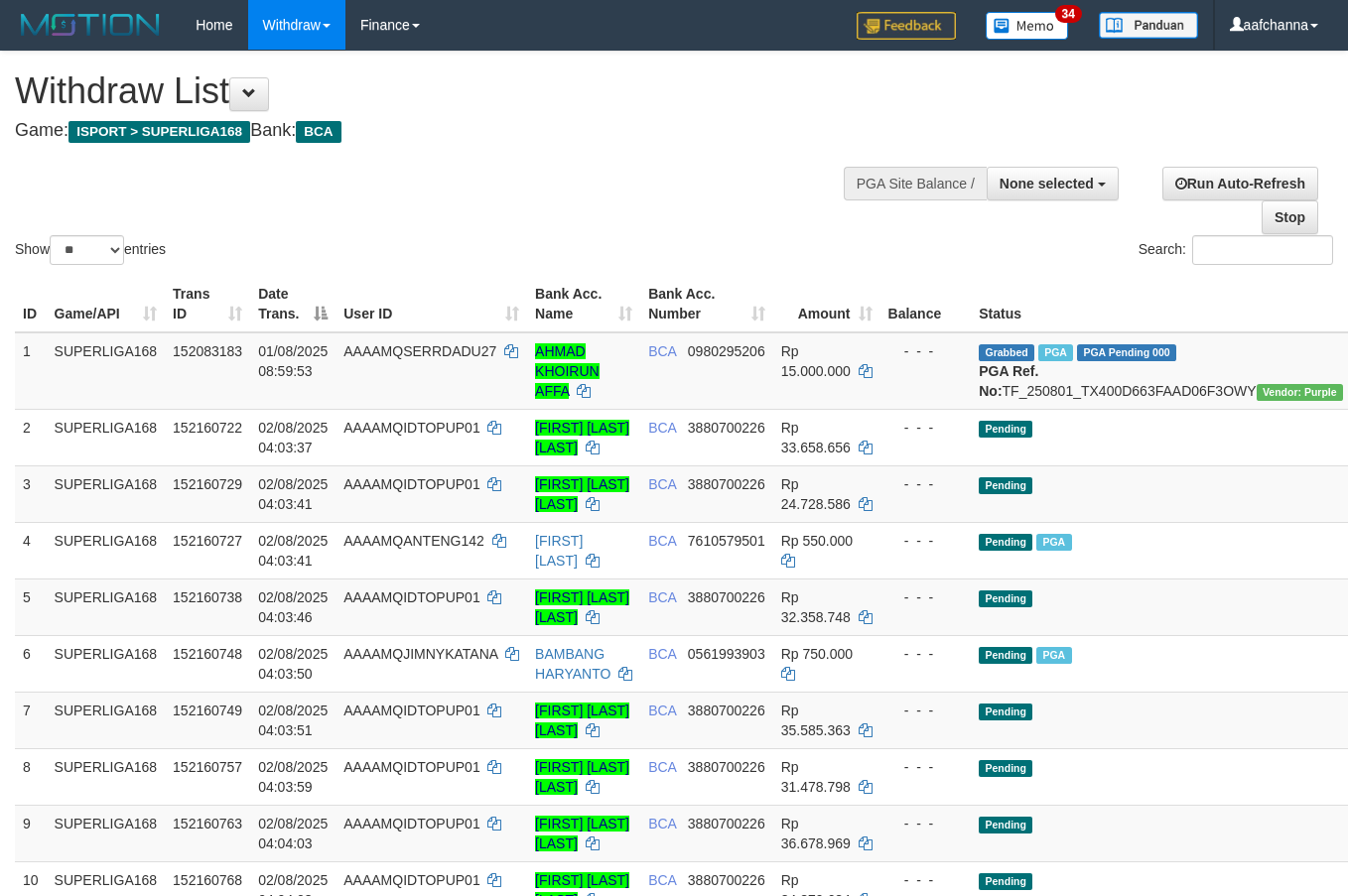 select 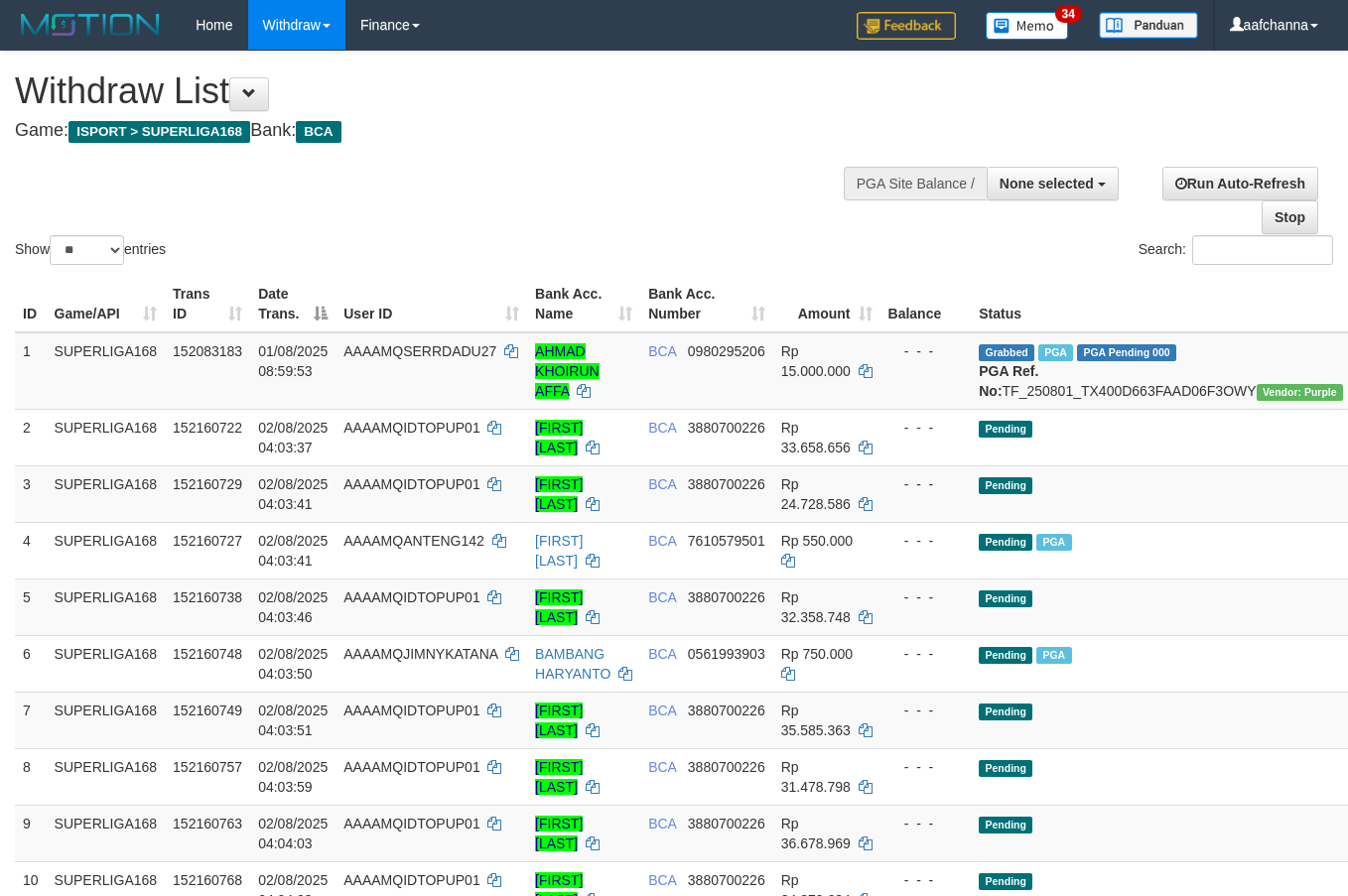 select 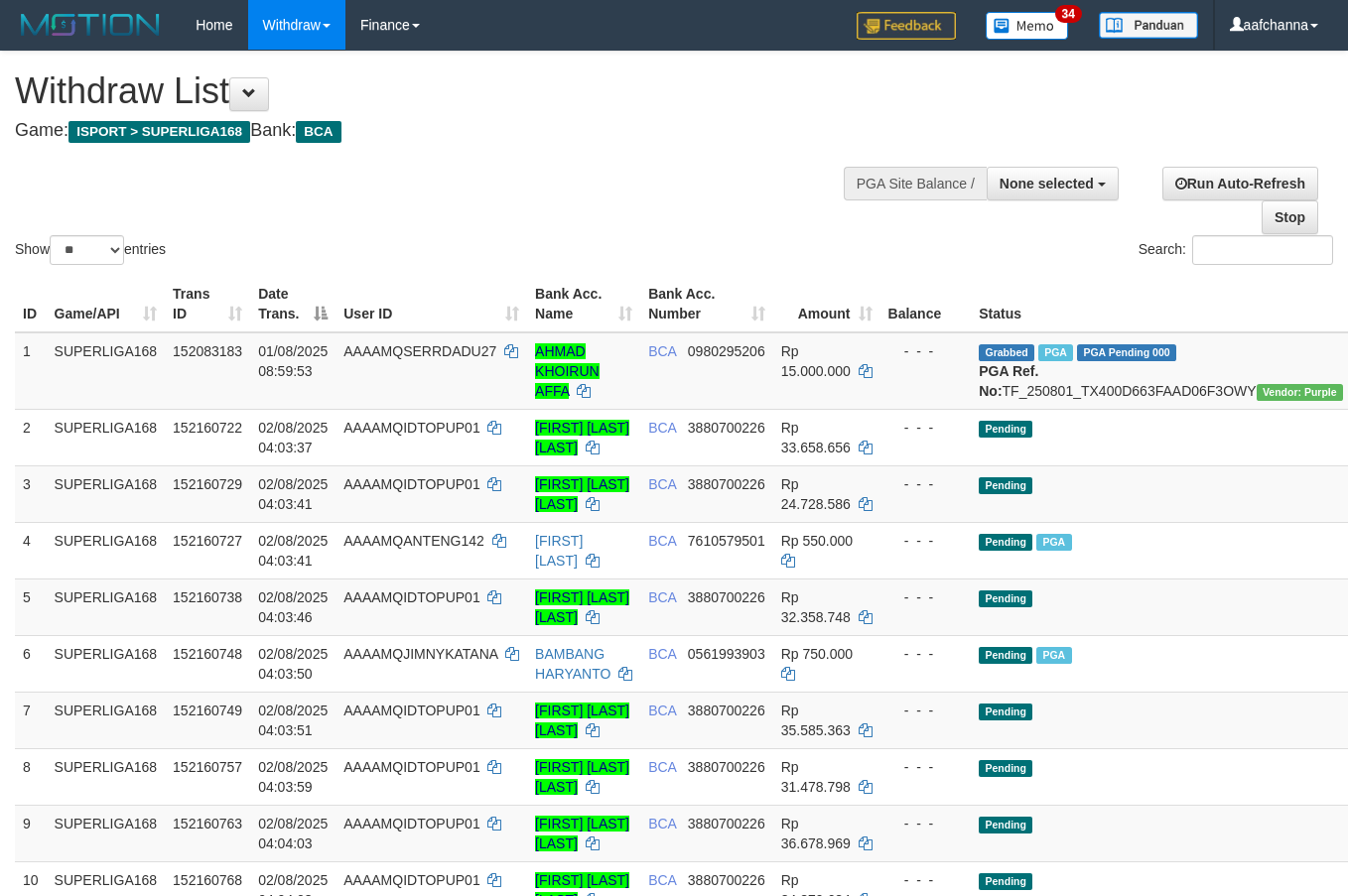 select 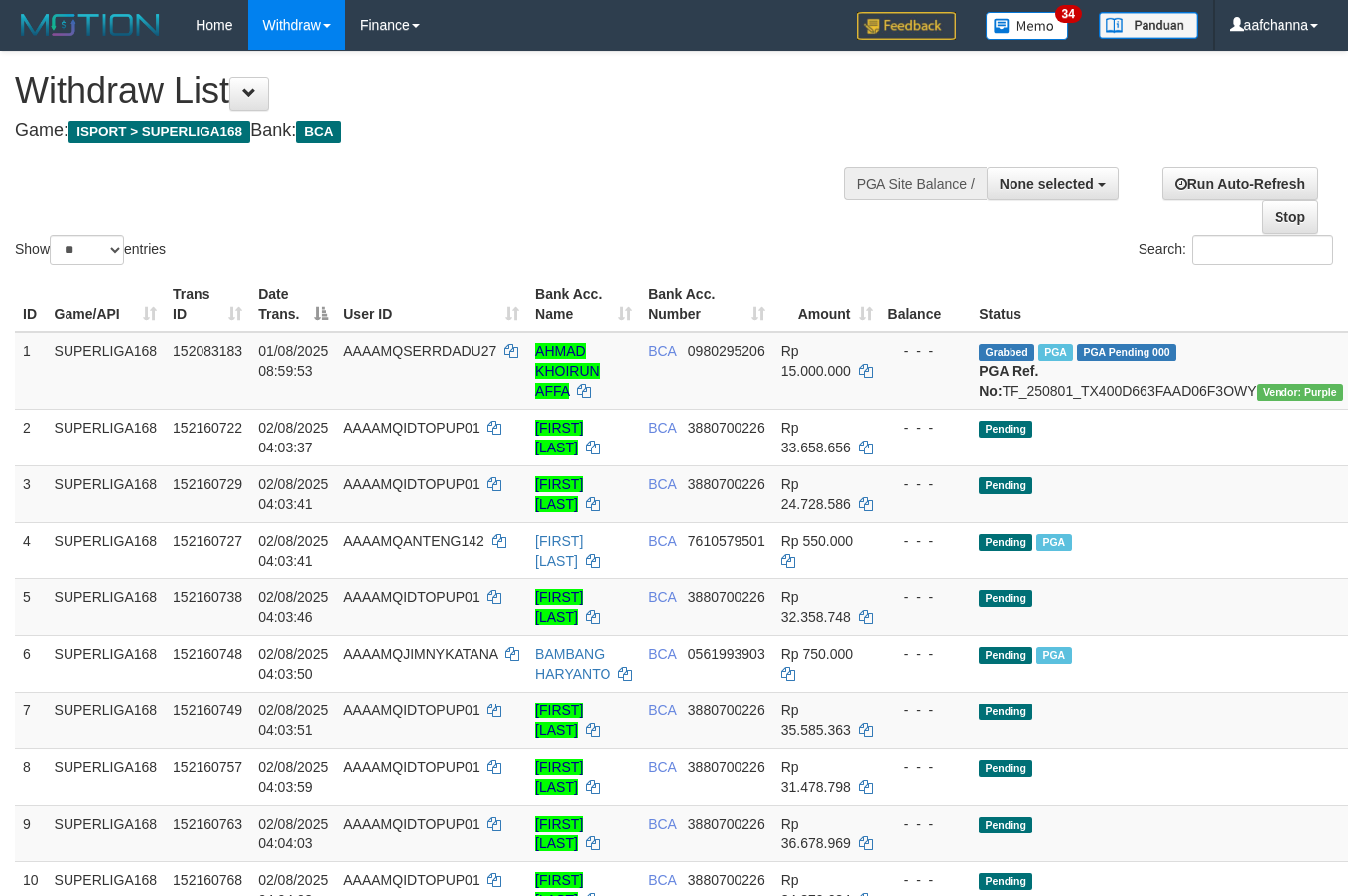 select 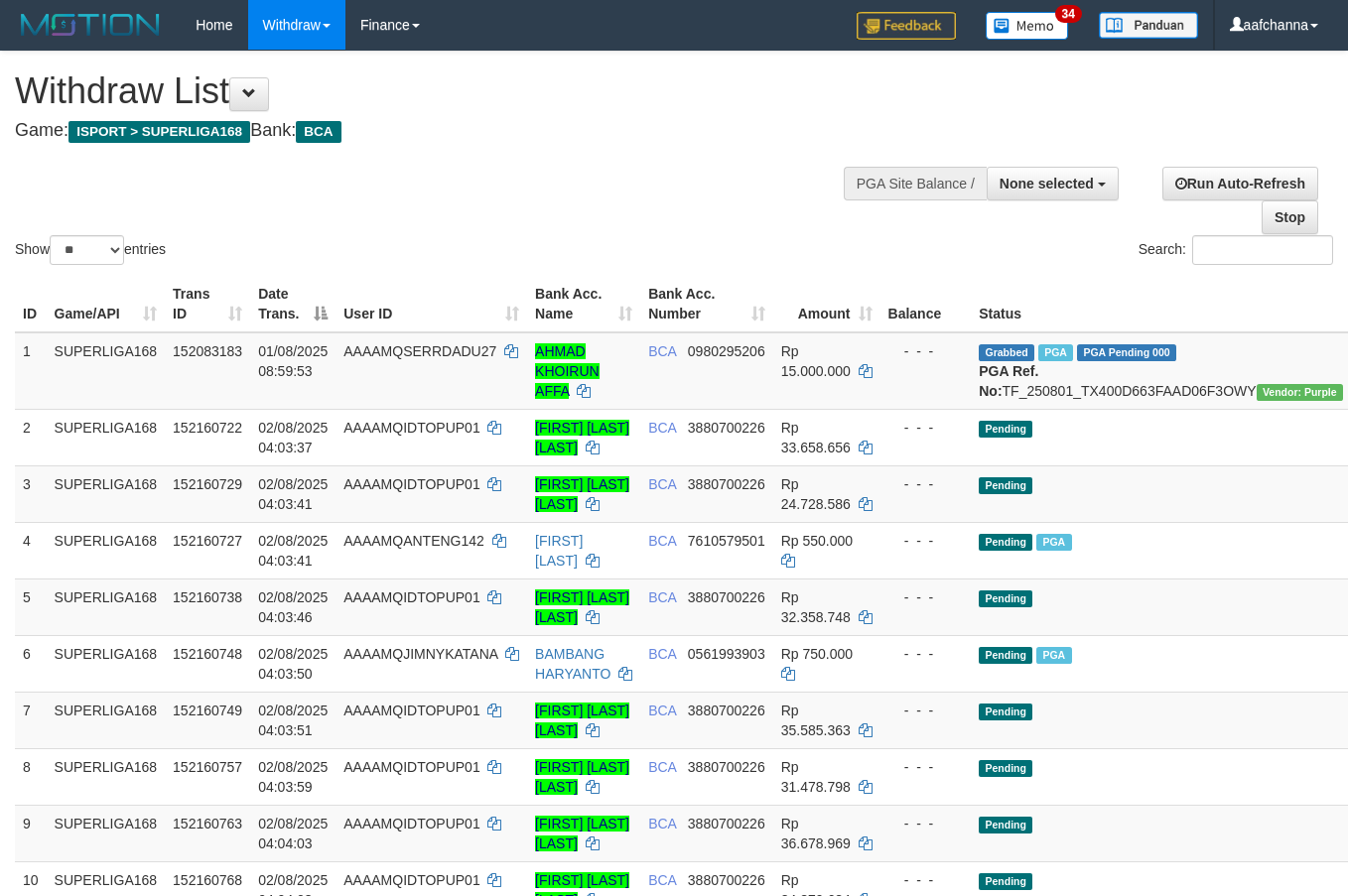 select 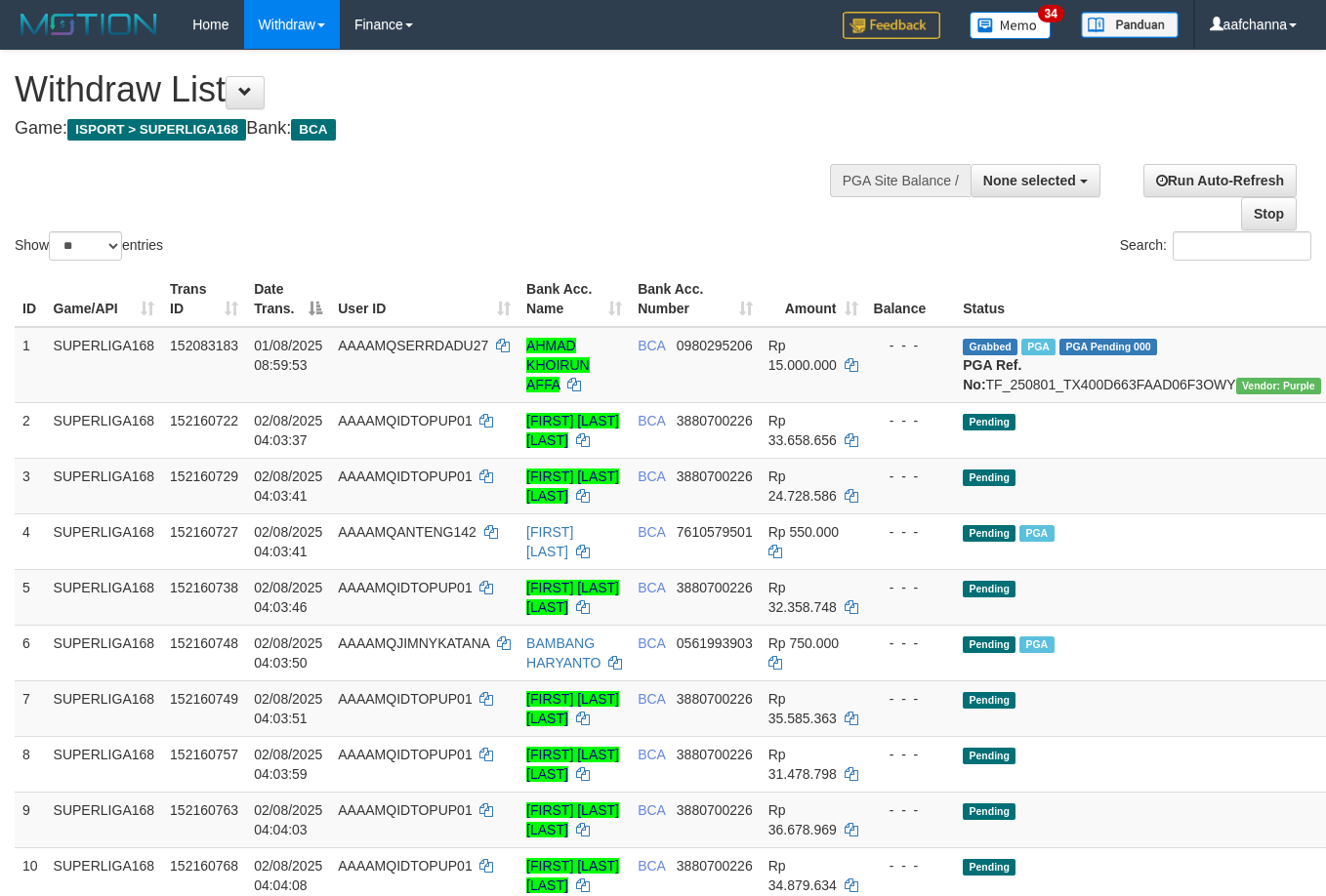 select 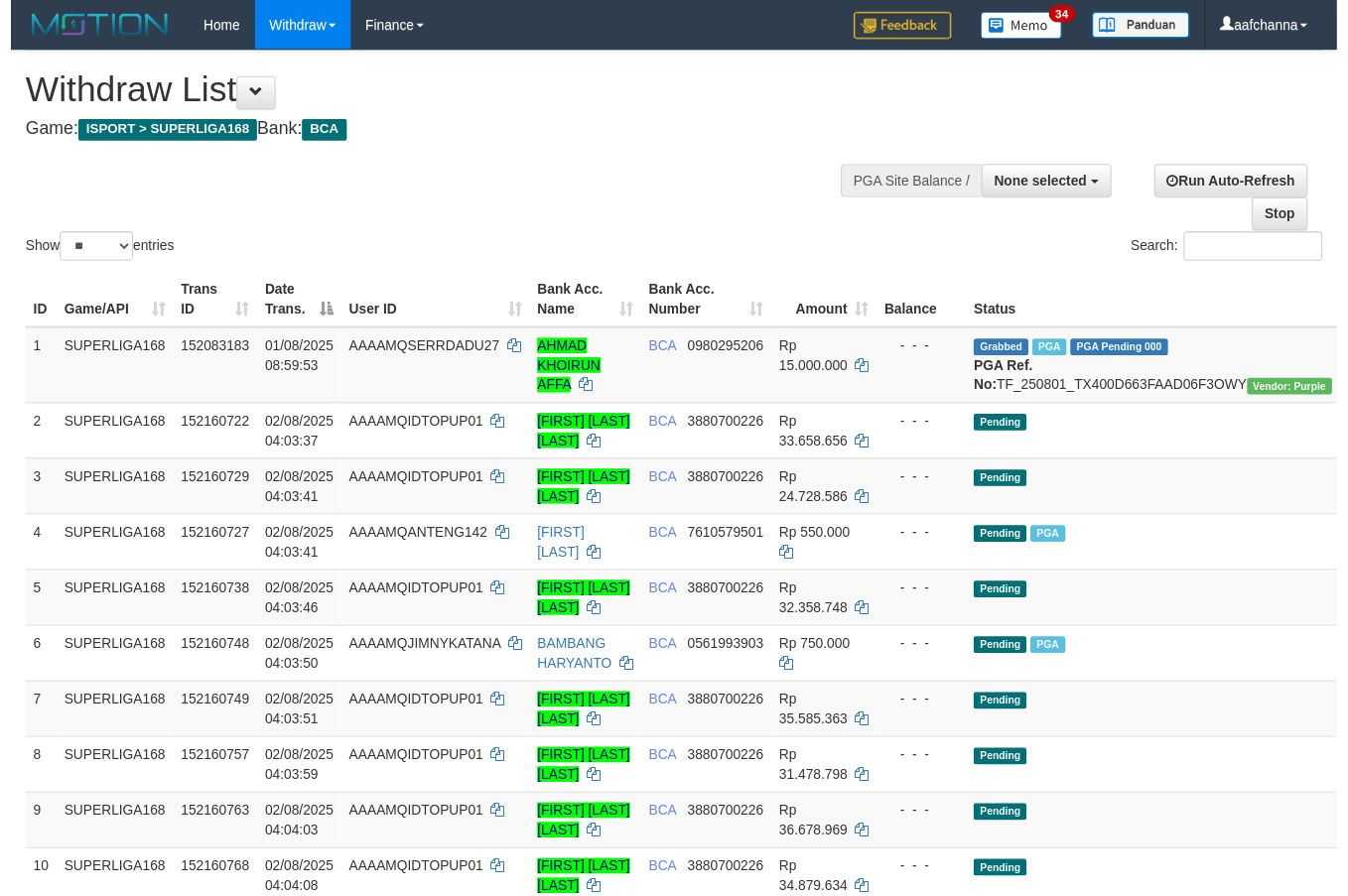 scroll, scrollTop: 3001, scrollLeft: 0, axis: vertical 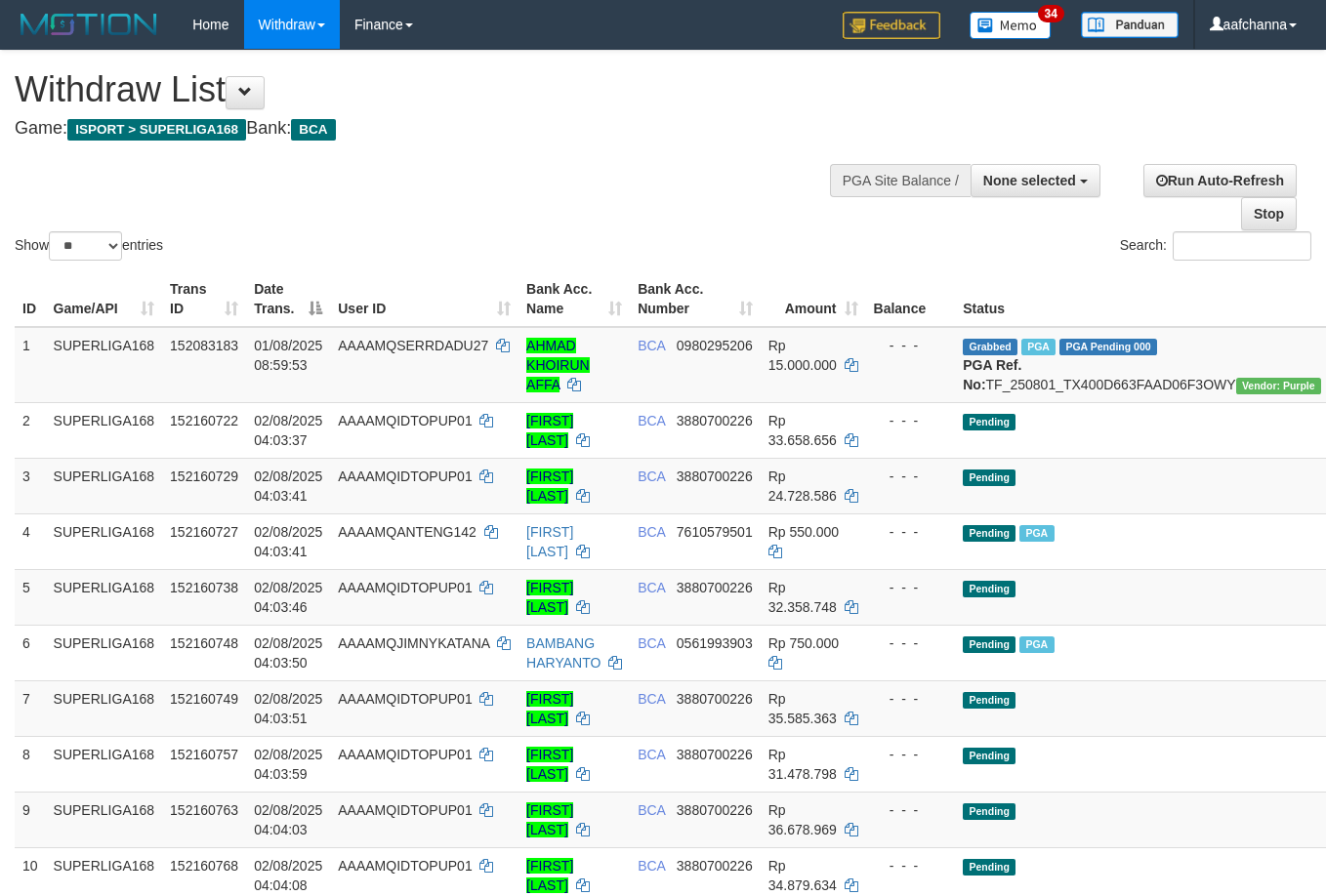 select 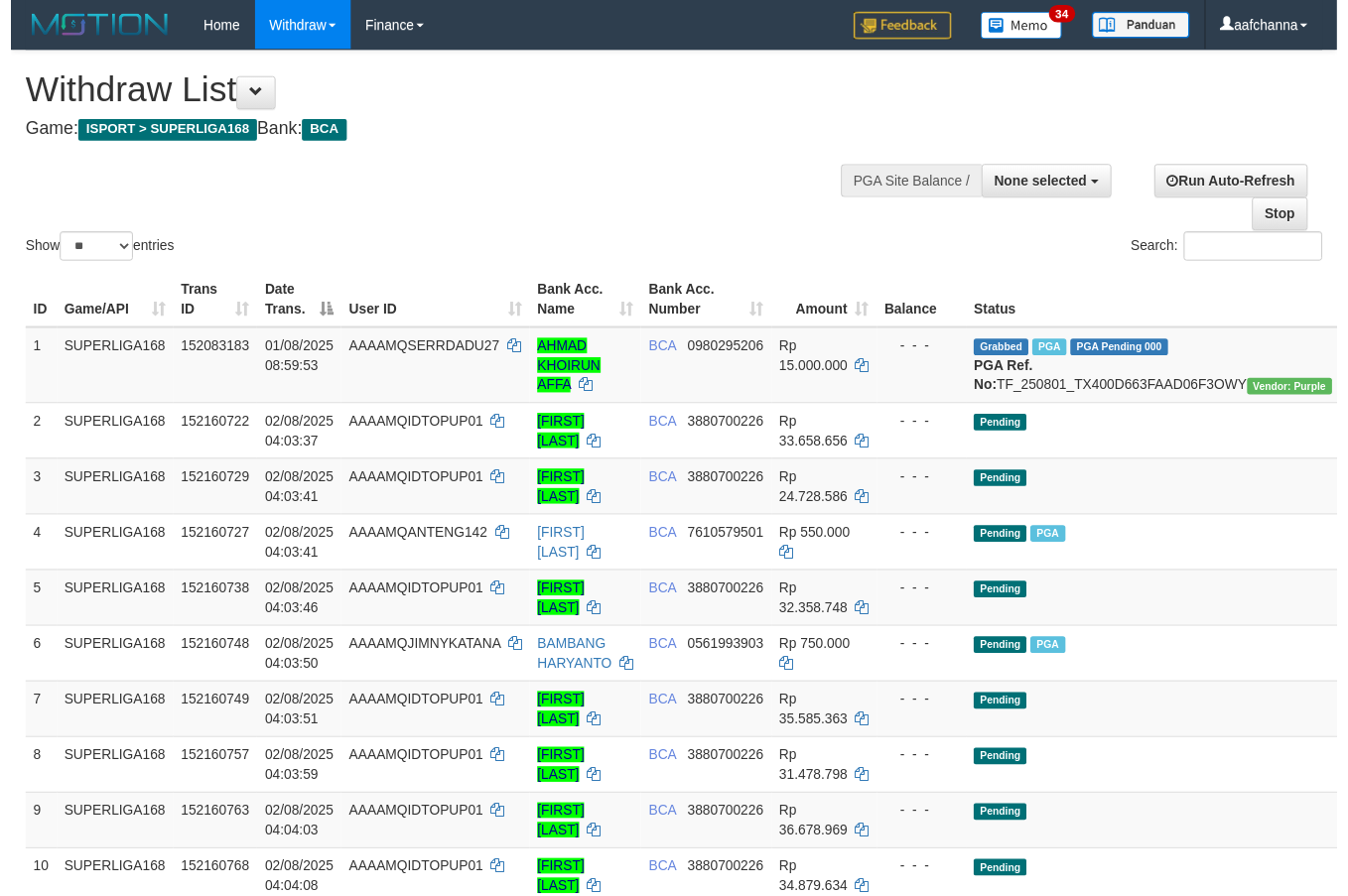 scroll, scrollTop: 3001, scrollLeft: 0, axis: vertical 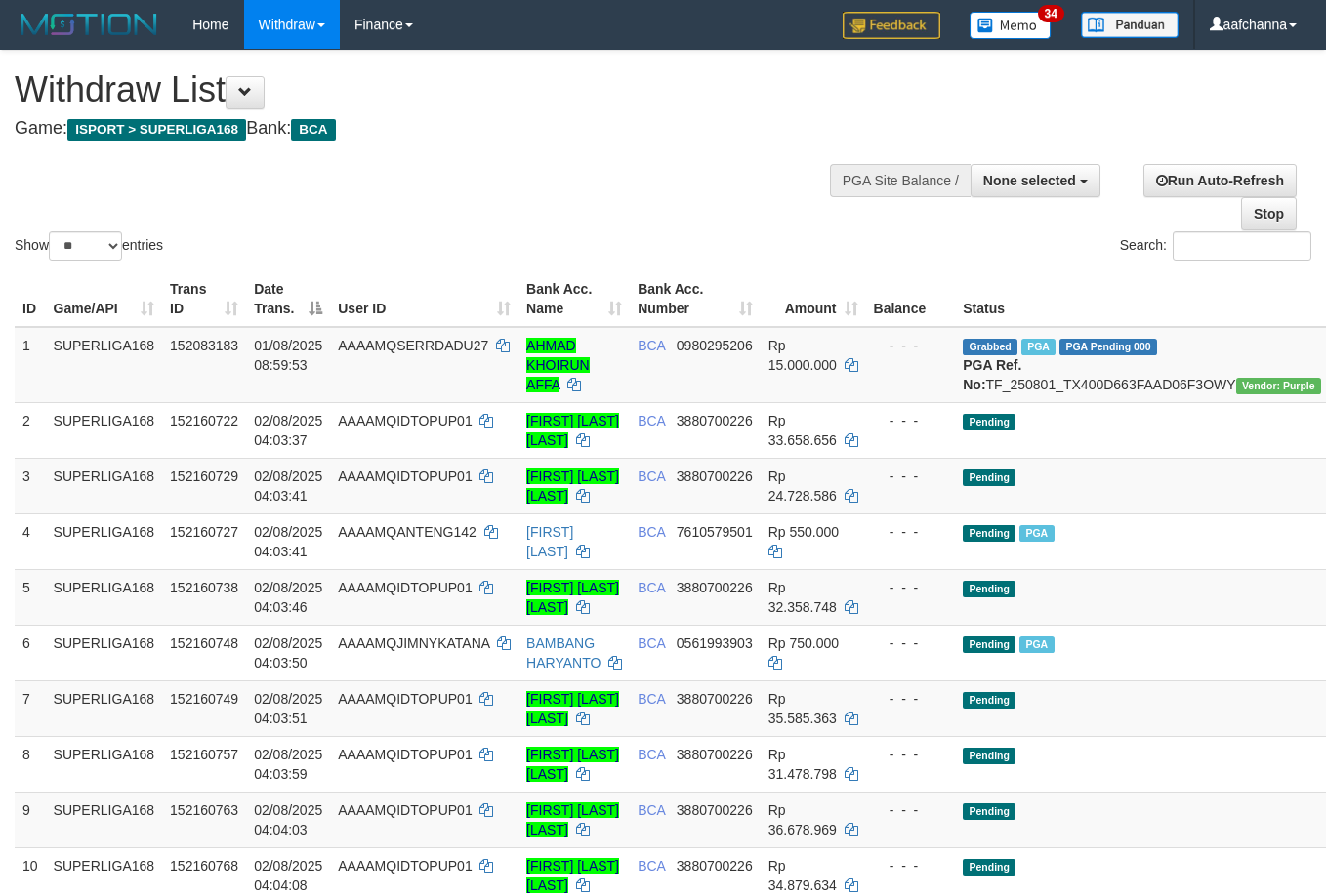 select 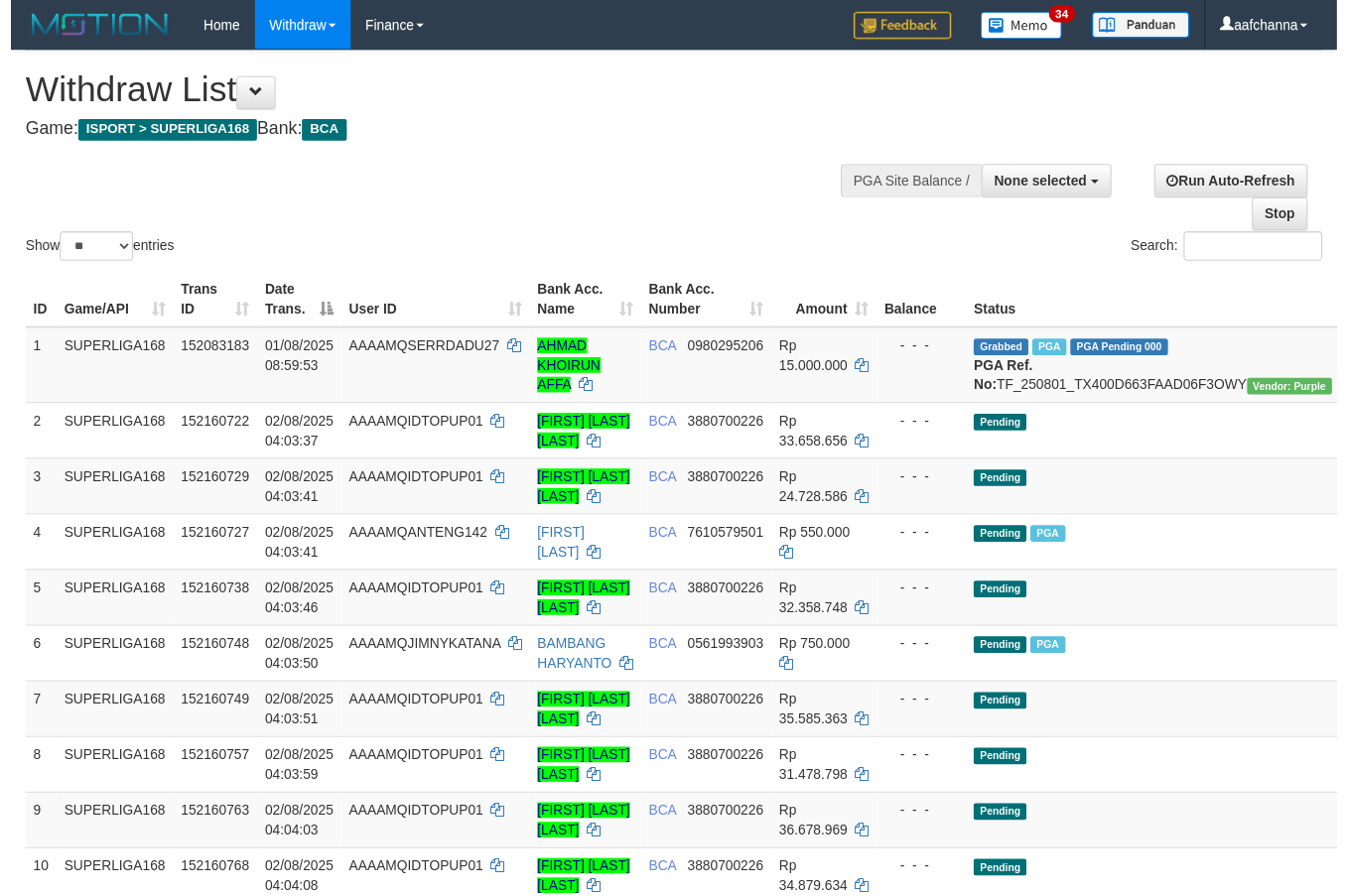 scroll, scrollTop: 3001, scrollLeft: 0, axis: vertical 